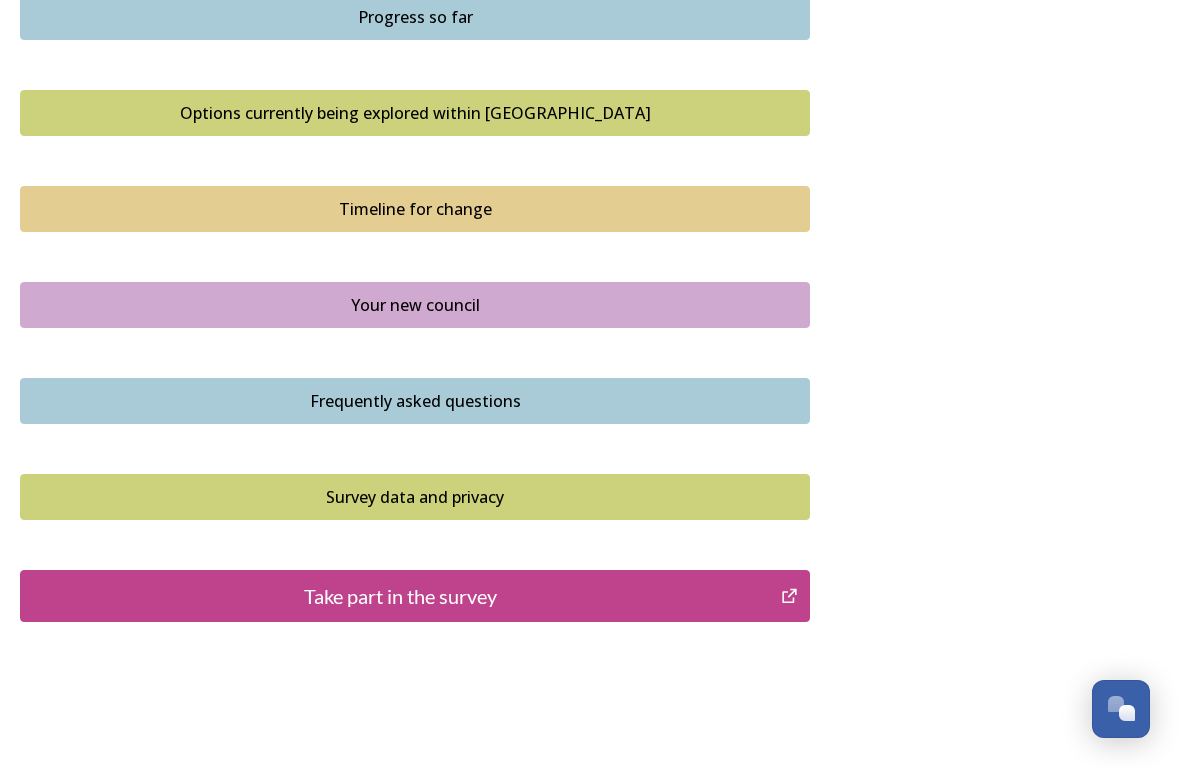 scroll, scrollTop: 1387, scrollLeft: 0, axis: vertical 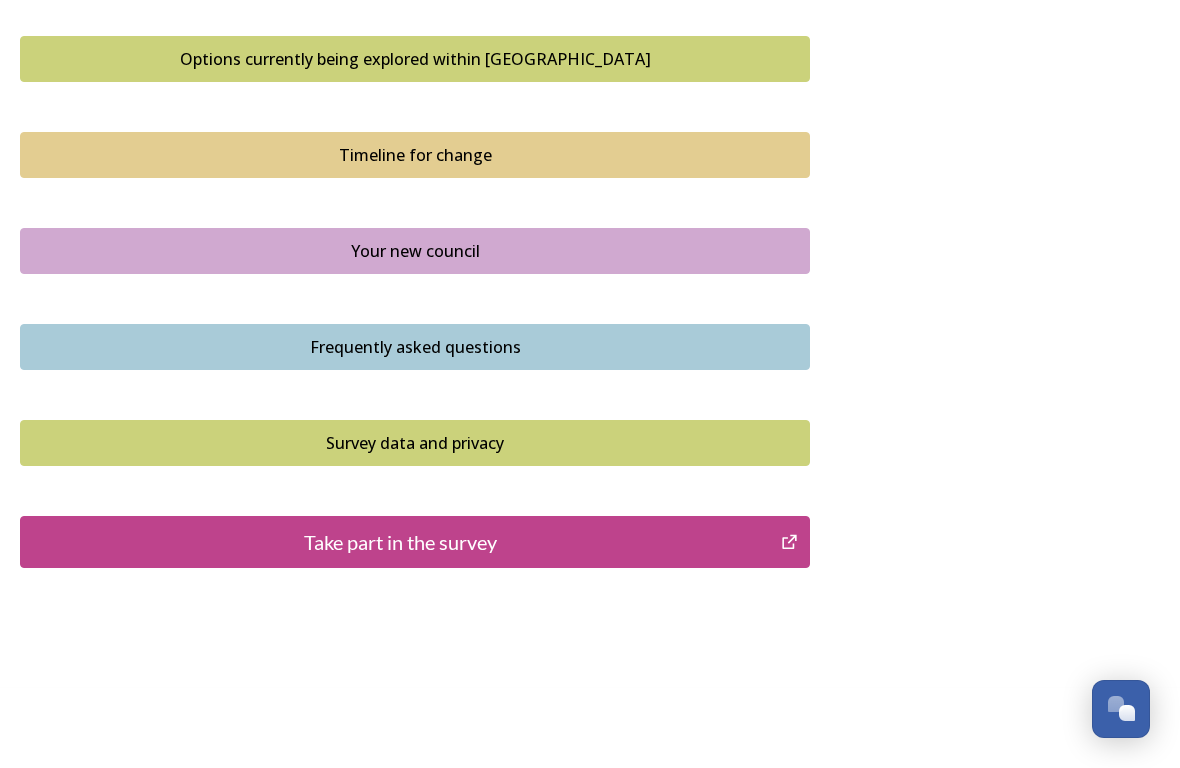 click on "Take part in the survey" at bounding box center (400, 542) 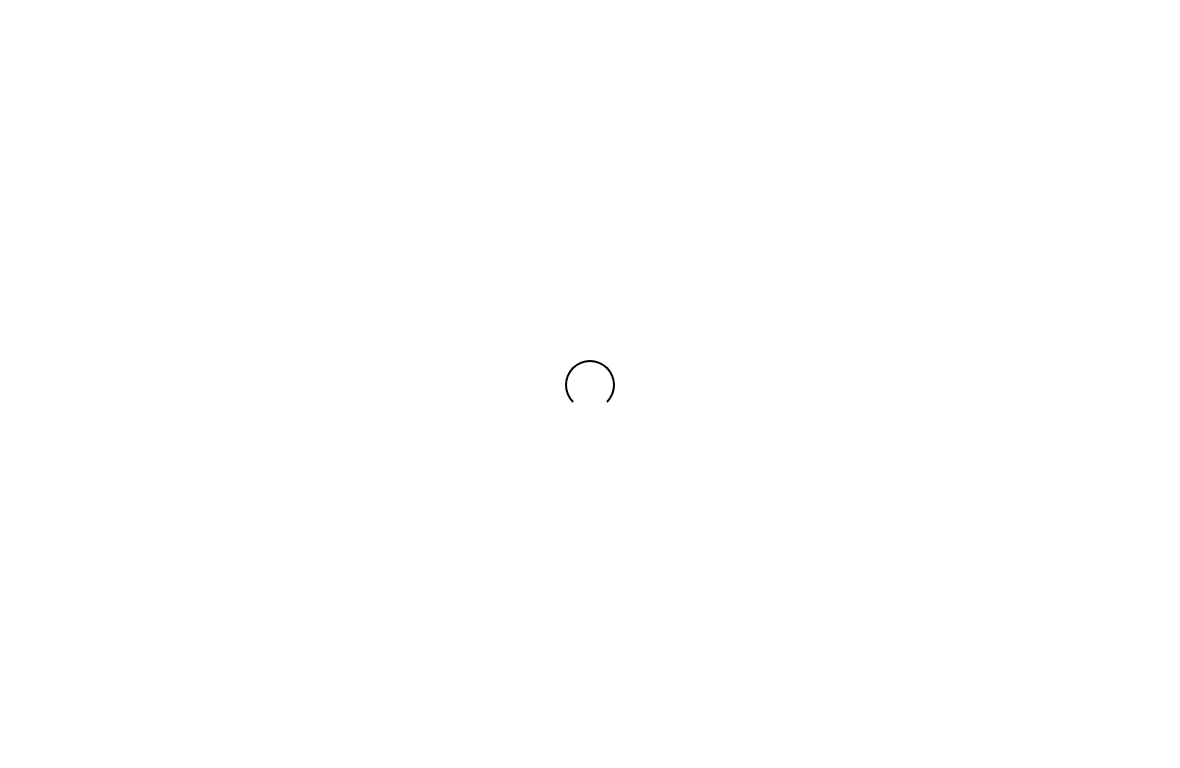 scroll, scrollTop: 0, scrollLeft: 0, axis: both 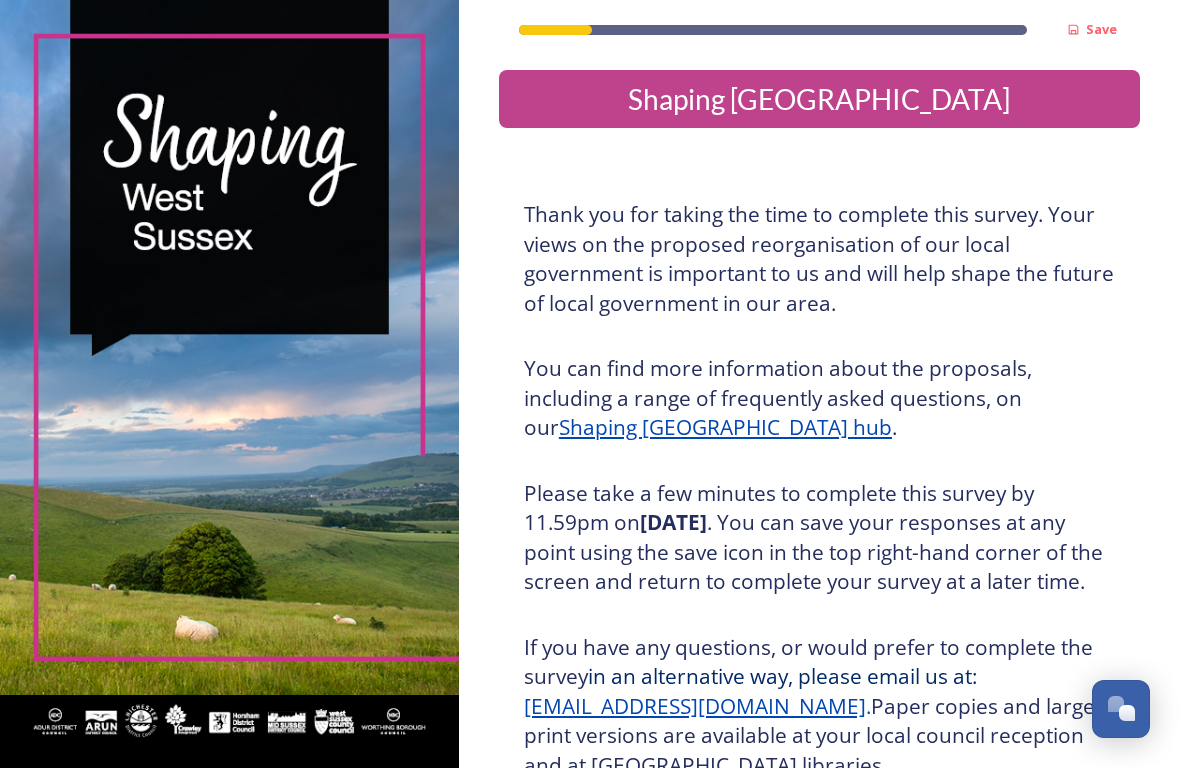 click on "[EMAIL_ADDRESS][DOMAIN_NAME]" at bounding box center [695, 706] 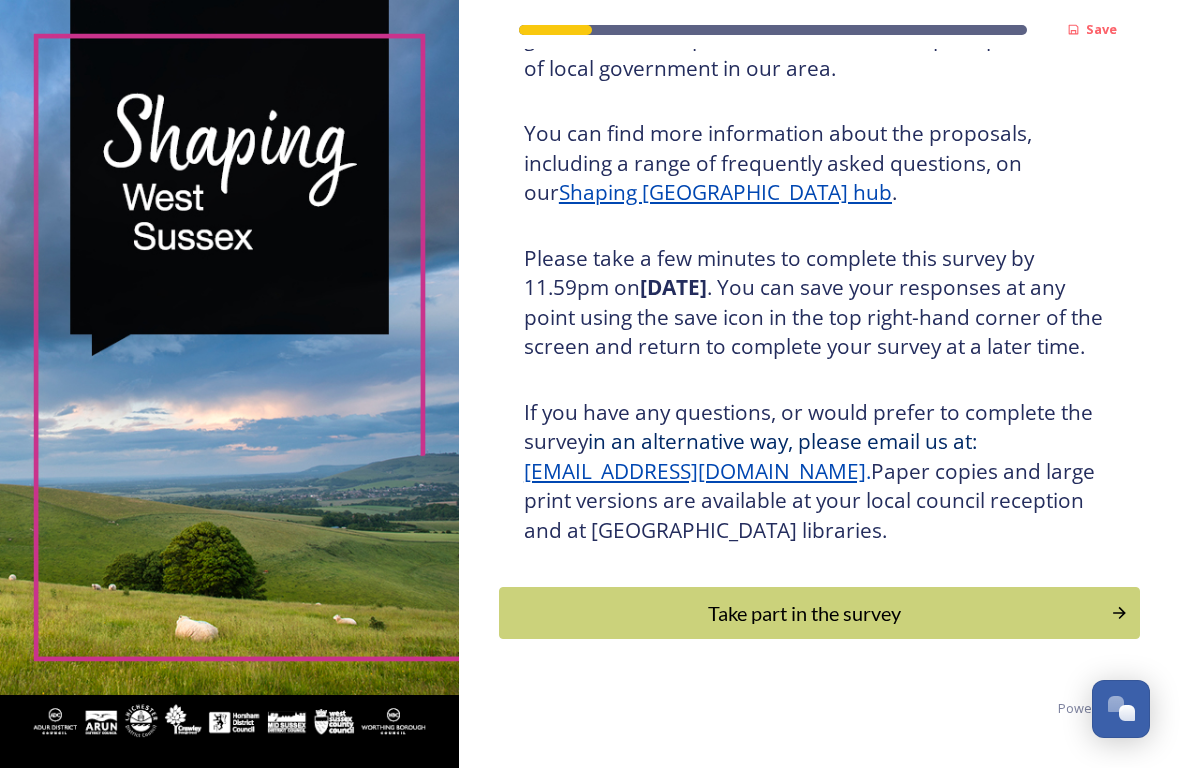 scroll, scrollTop: 239, scrollLeft: 0, axis: vertical 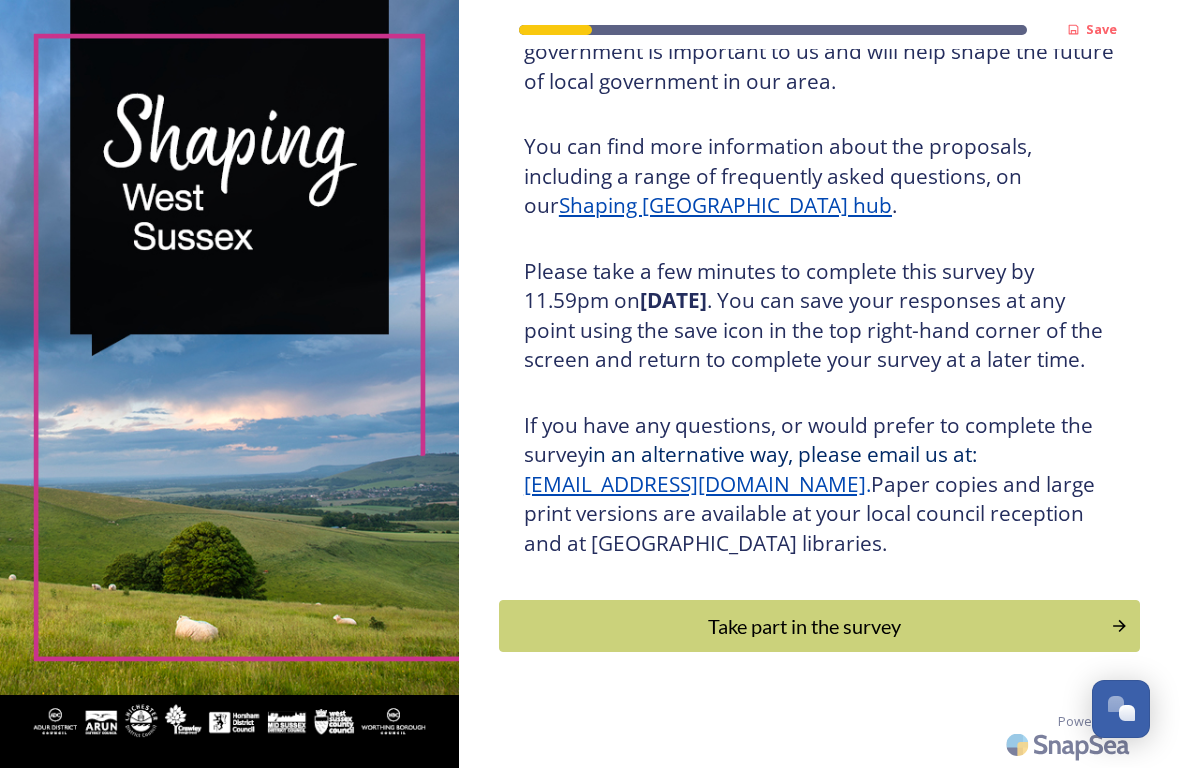 click on "Take part in the survey" at bounding box center [805, 626] 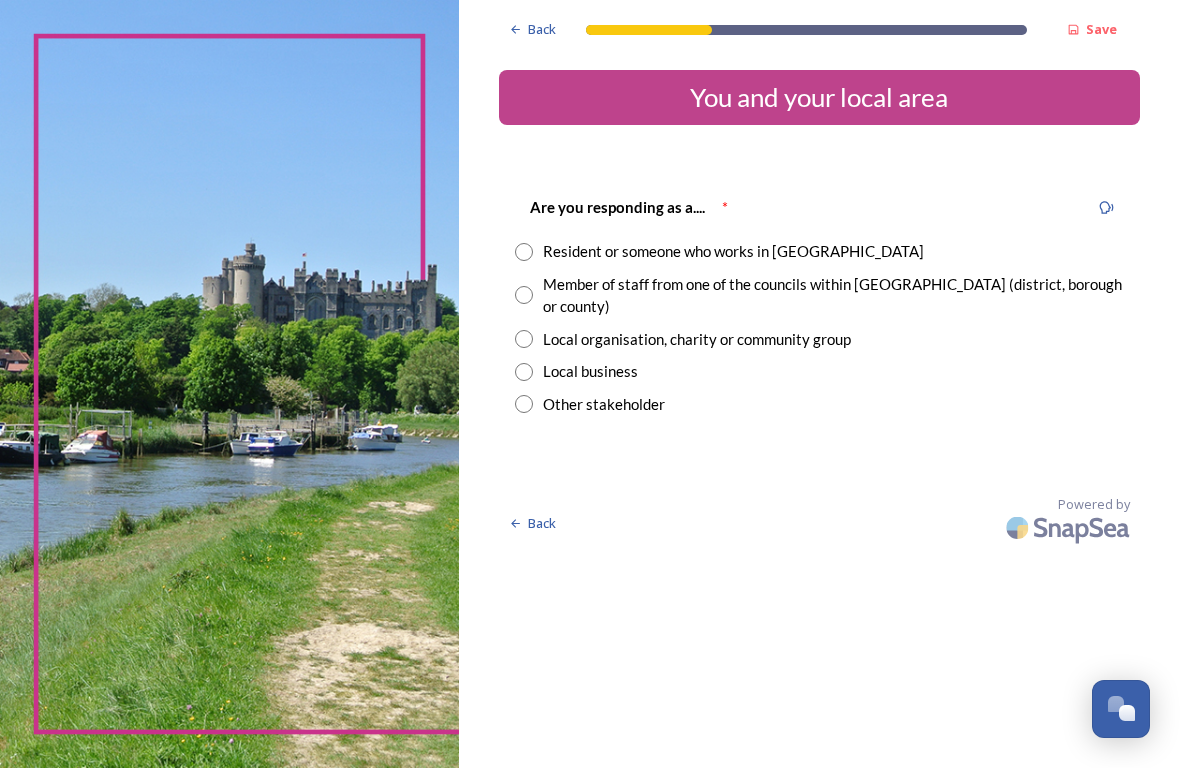 click at bounding box center [524, 252] 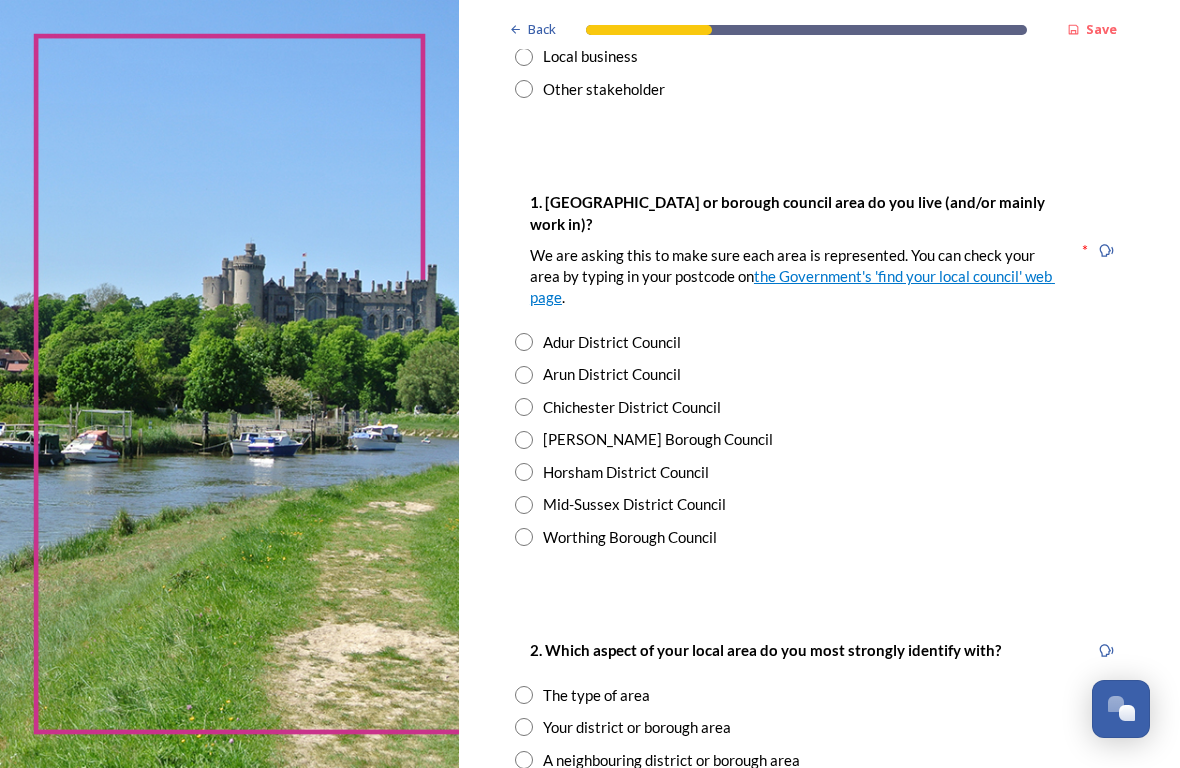 click at bounding box center [524, 407] 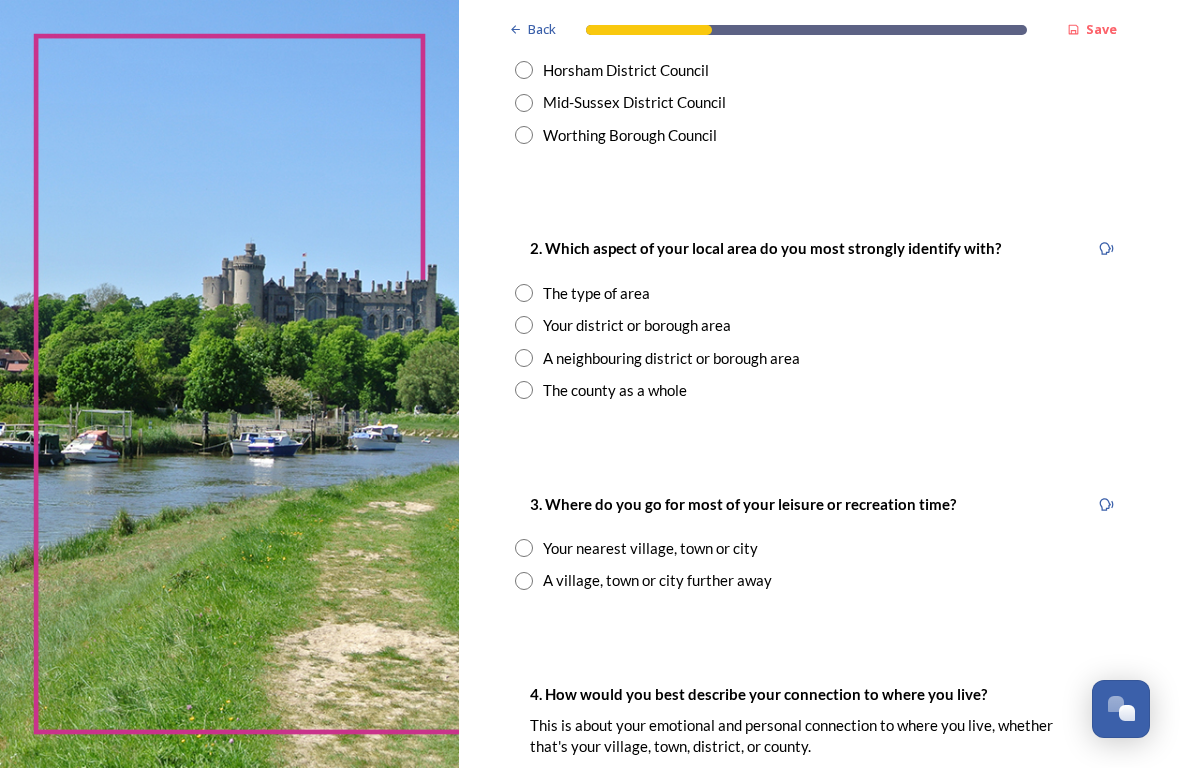scroll, scrollTop: 717, scrollLeft: 0, axis: vertical 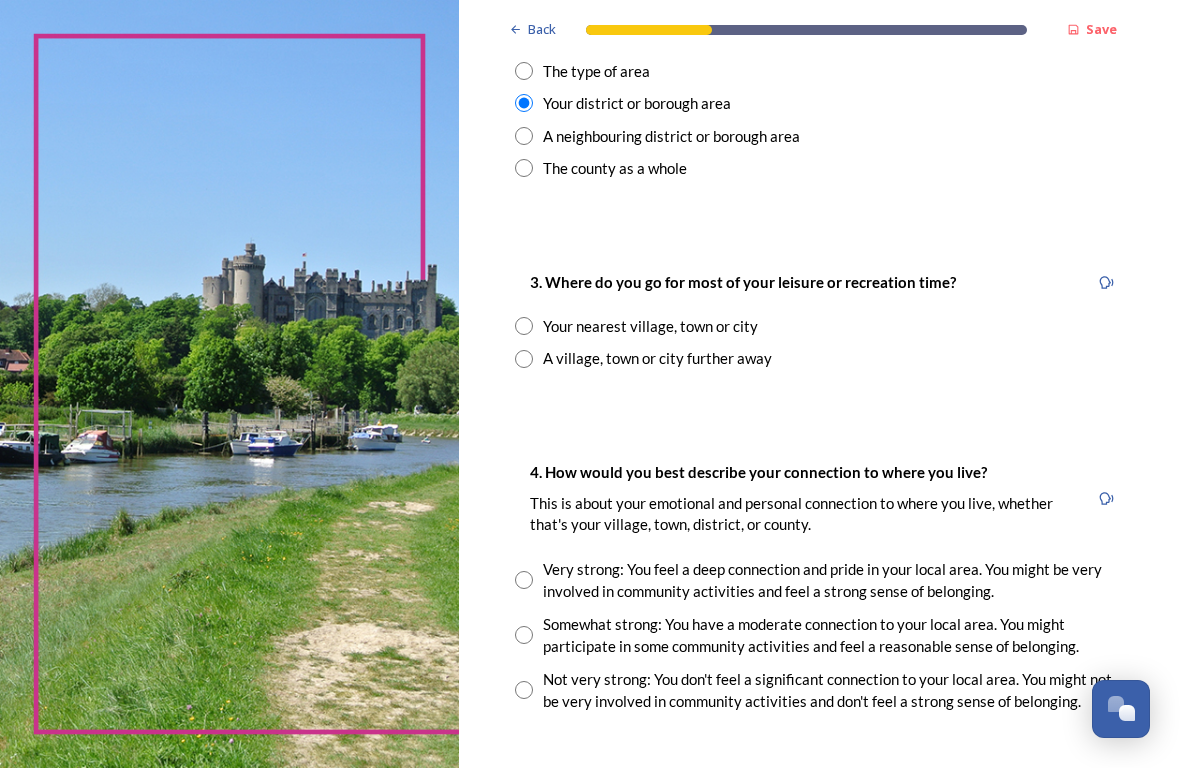 click at bounding box center (524, 326) 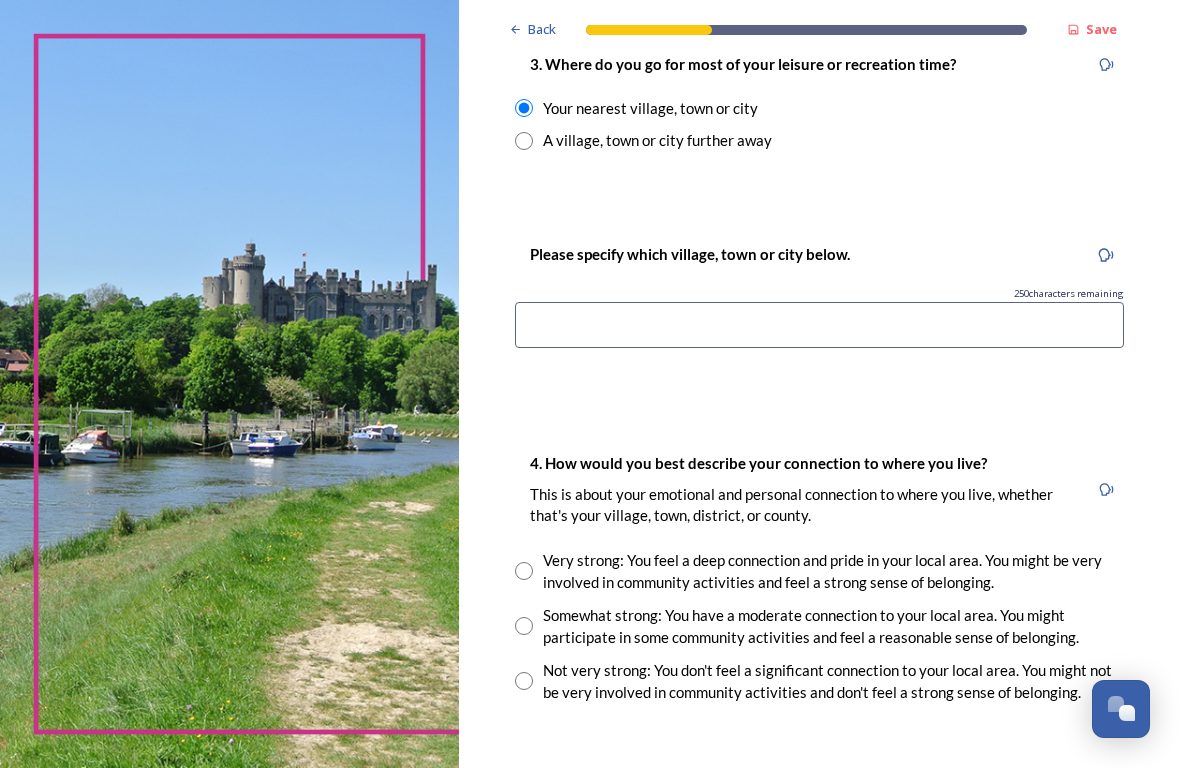 scroll, scrollTop: 1157, scrollLeft: 0, axis: vertical 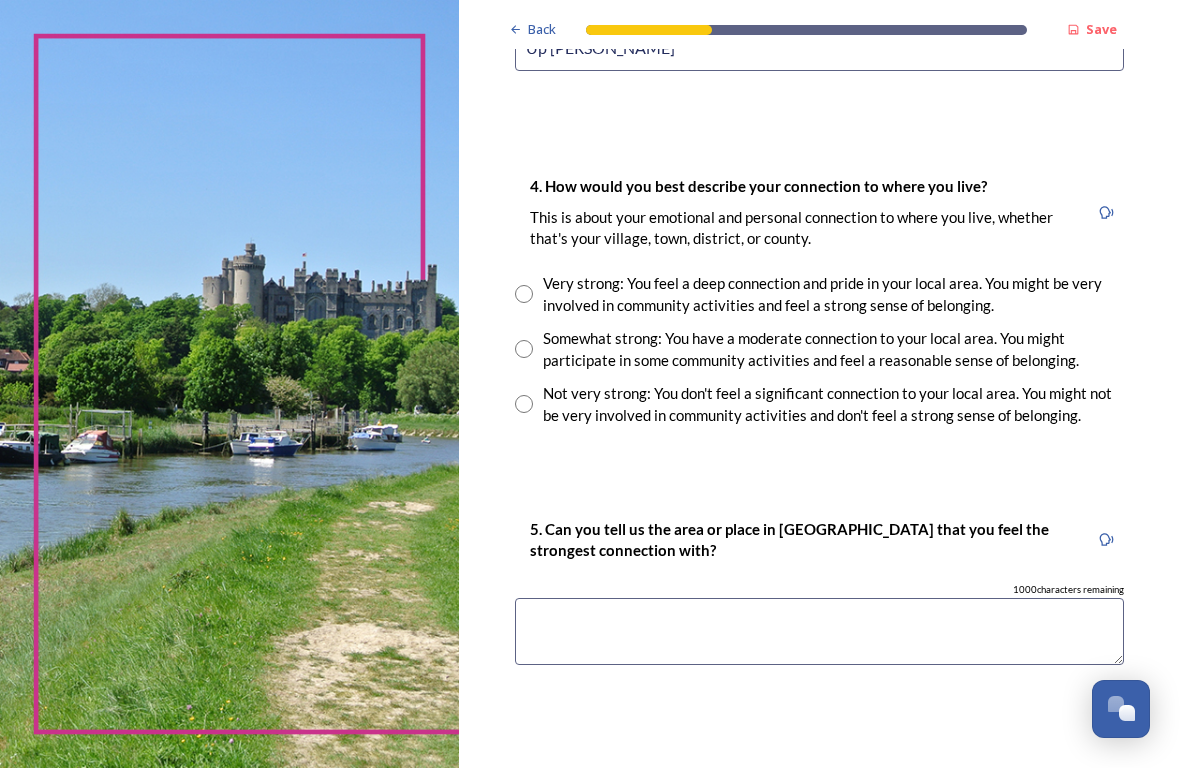 type on "Up [PERSON_NAME]" 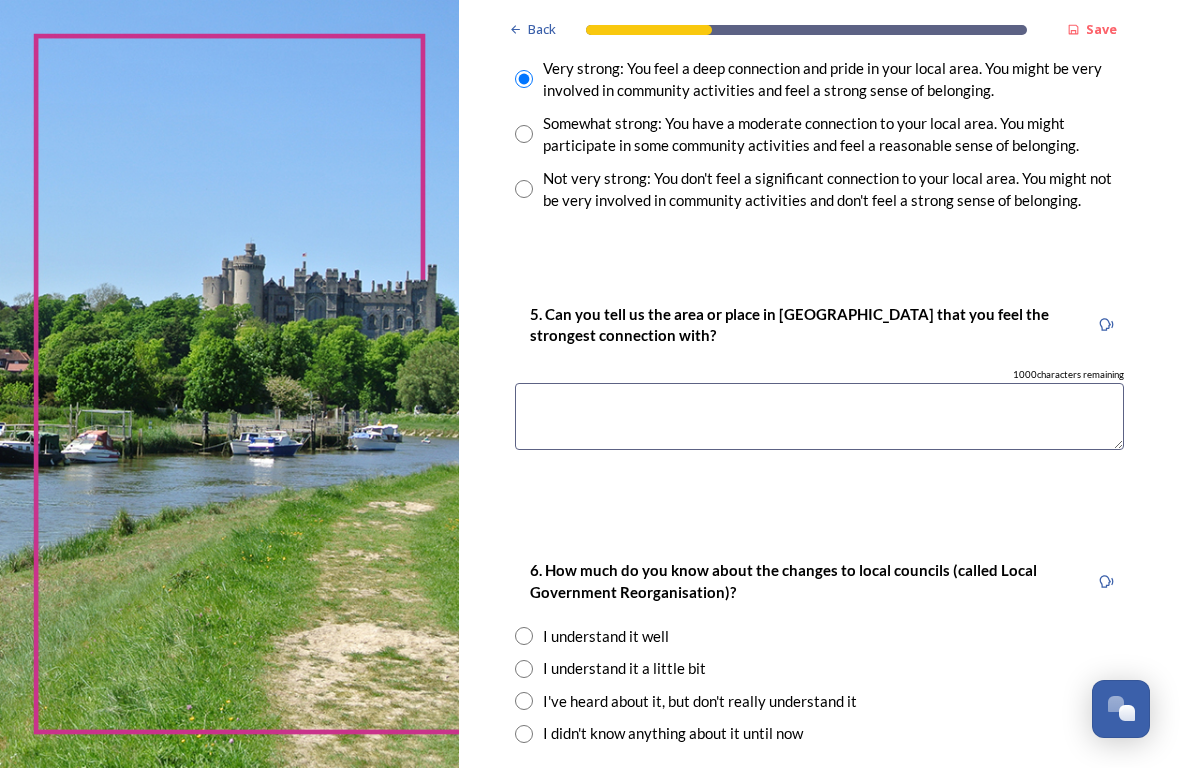 scroll, scrollTop: 1649, scrollLeft: 0, axis: vertical 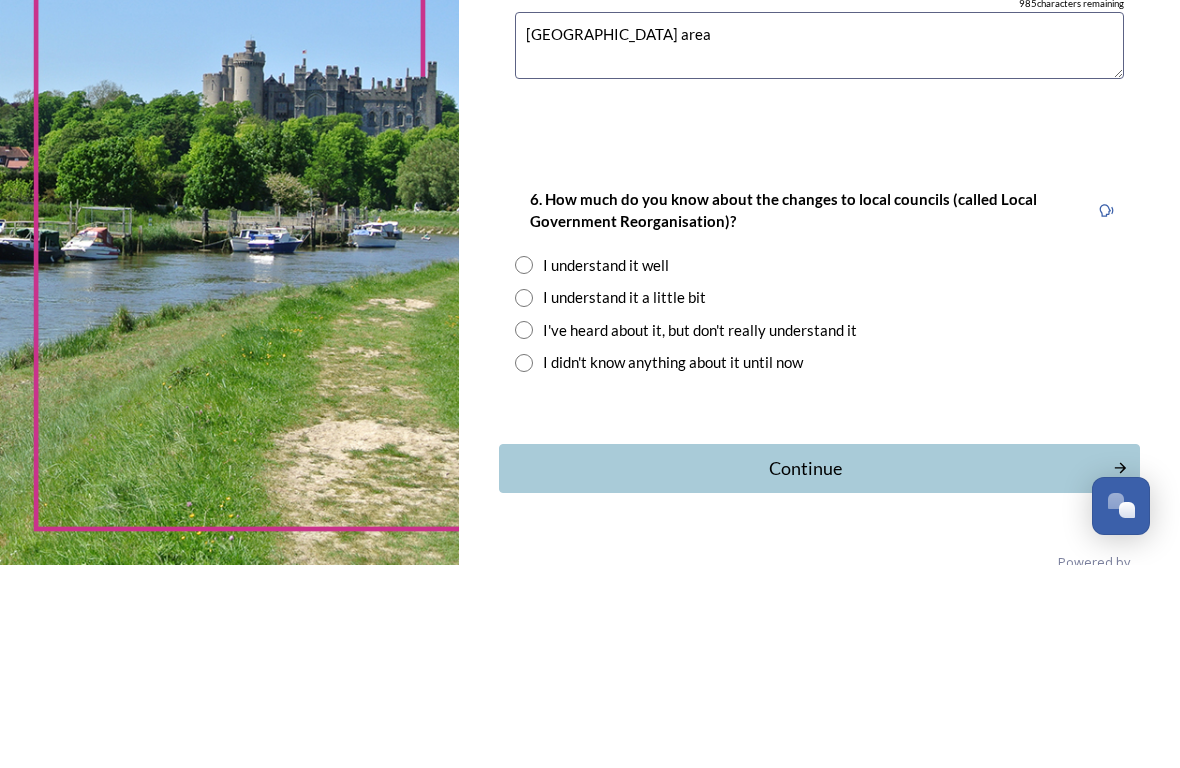 type on "[GEOGRAPHIC_DATA] area" 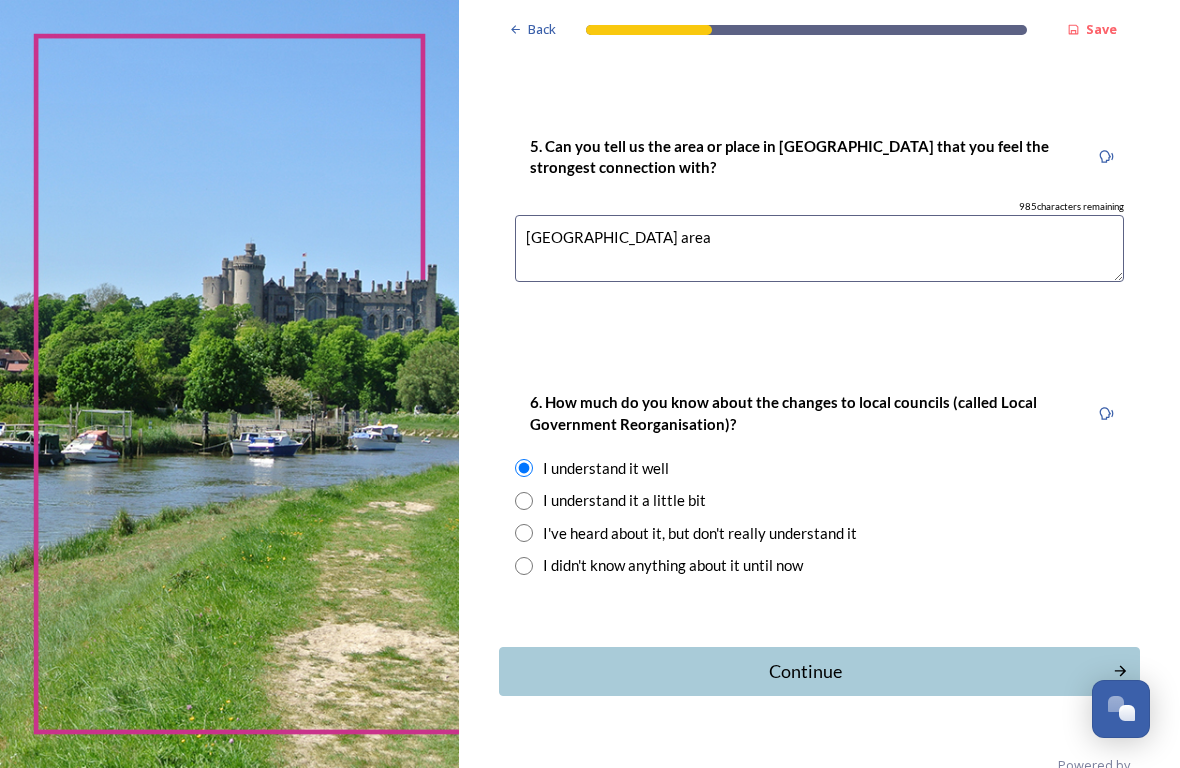 click on "Continue" at bounding box center (806, 671) 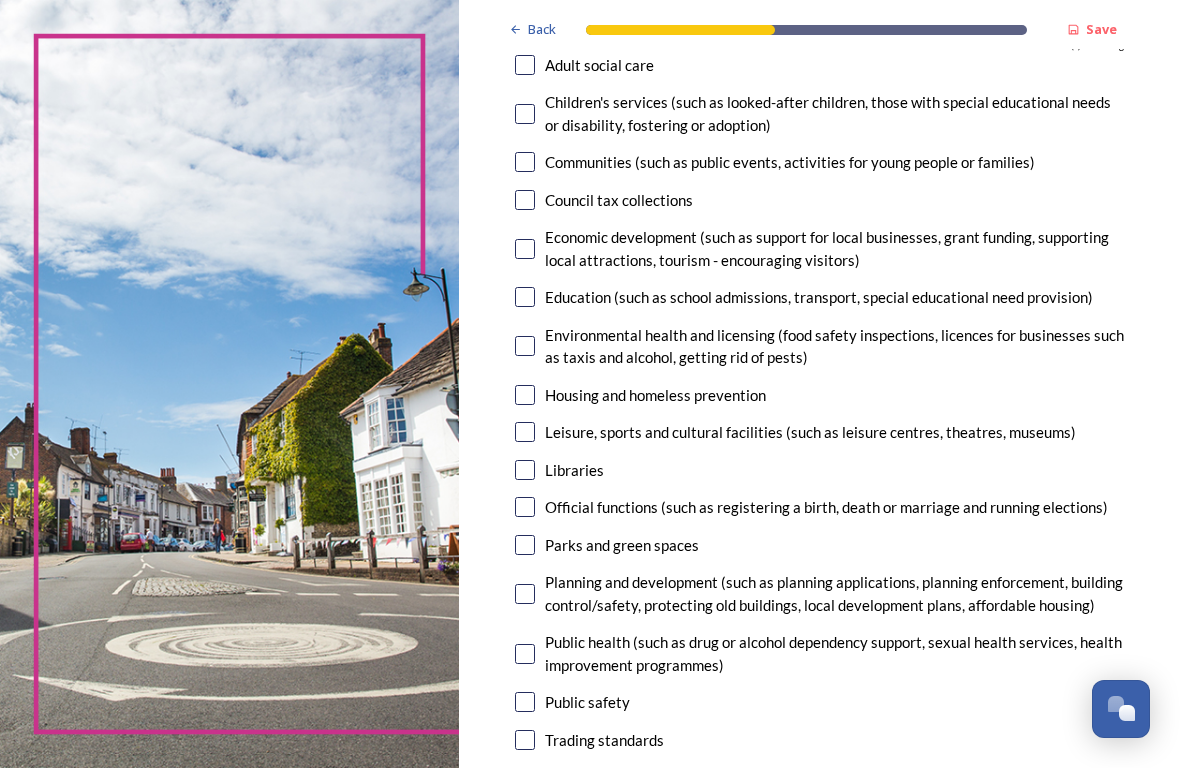 scroll, scrollTop: 275, scrollLeft: 0, axis: vertical 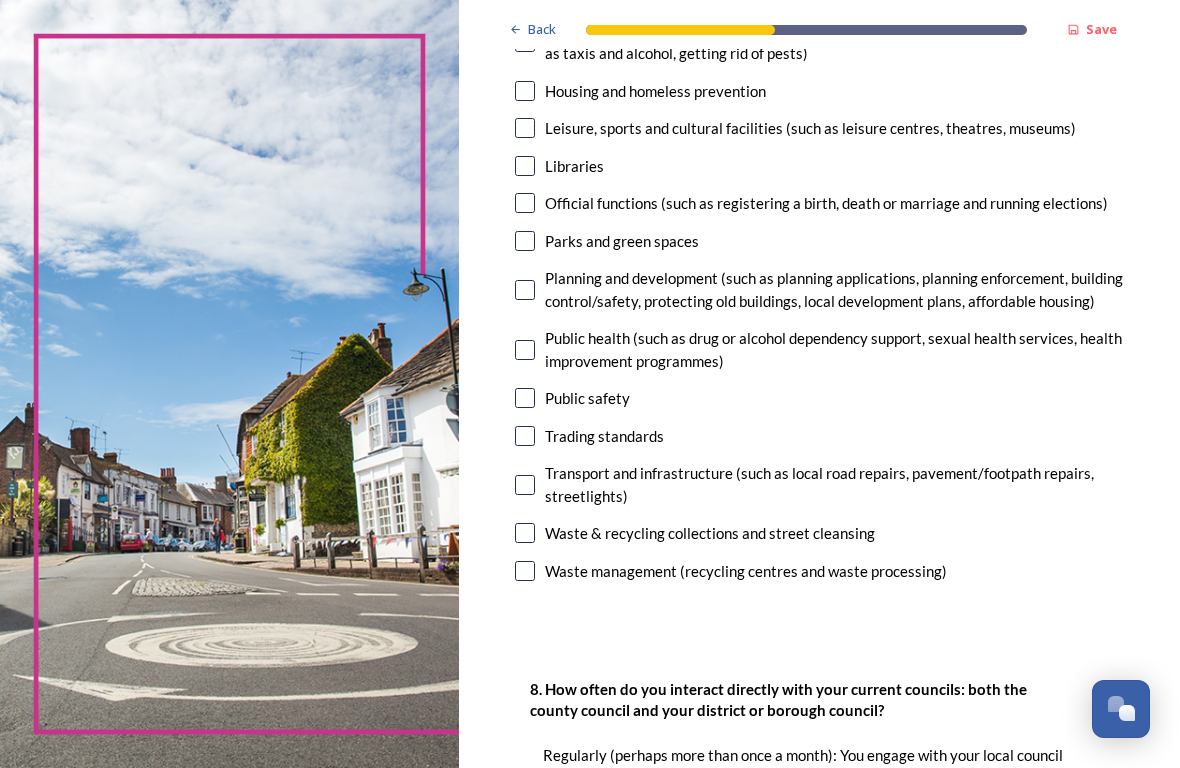 click at bounding box center [525, 290] 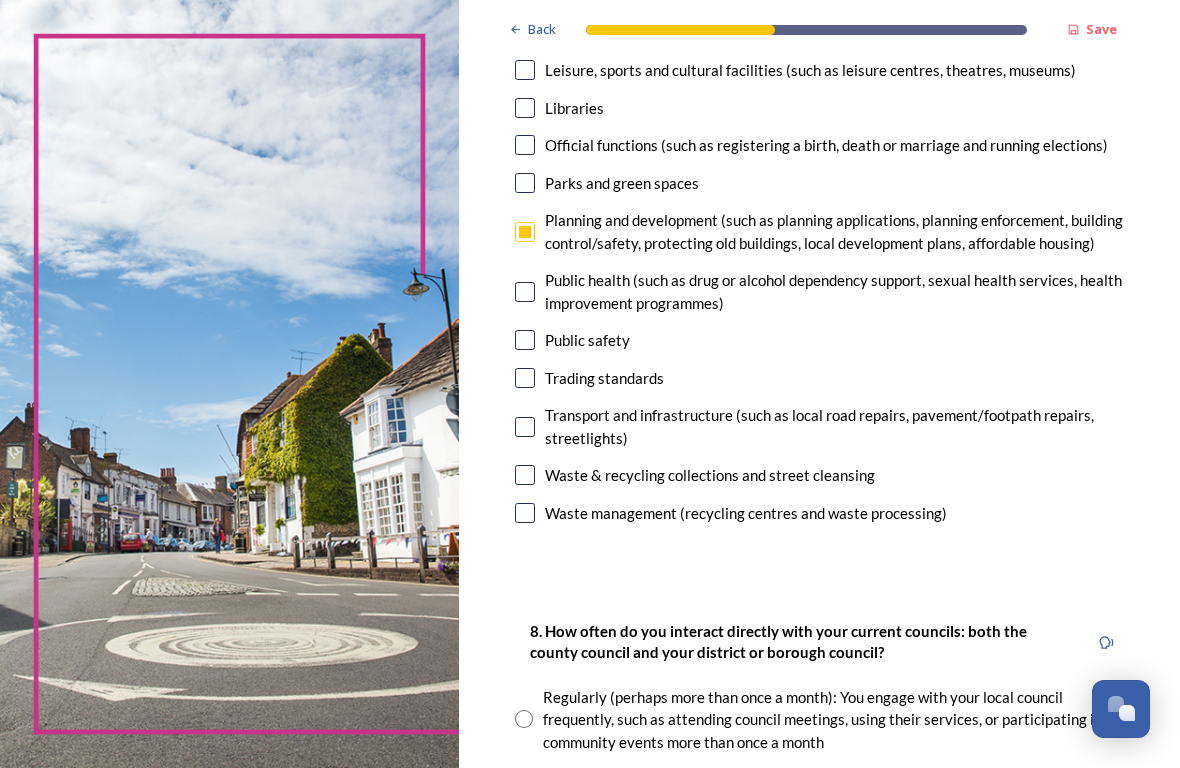 scroll, scrollTop: 640, scrollLeft: 0, axis: vertical 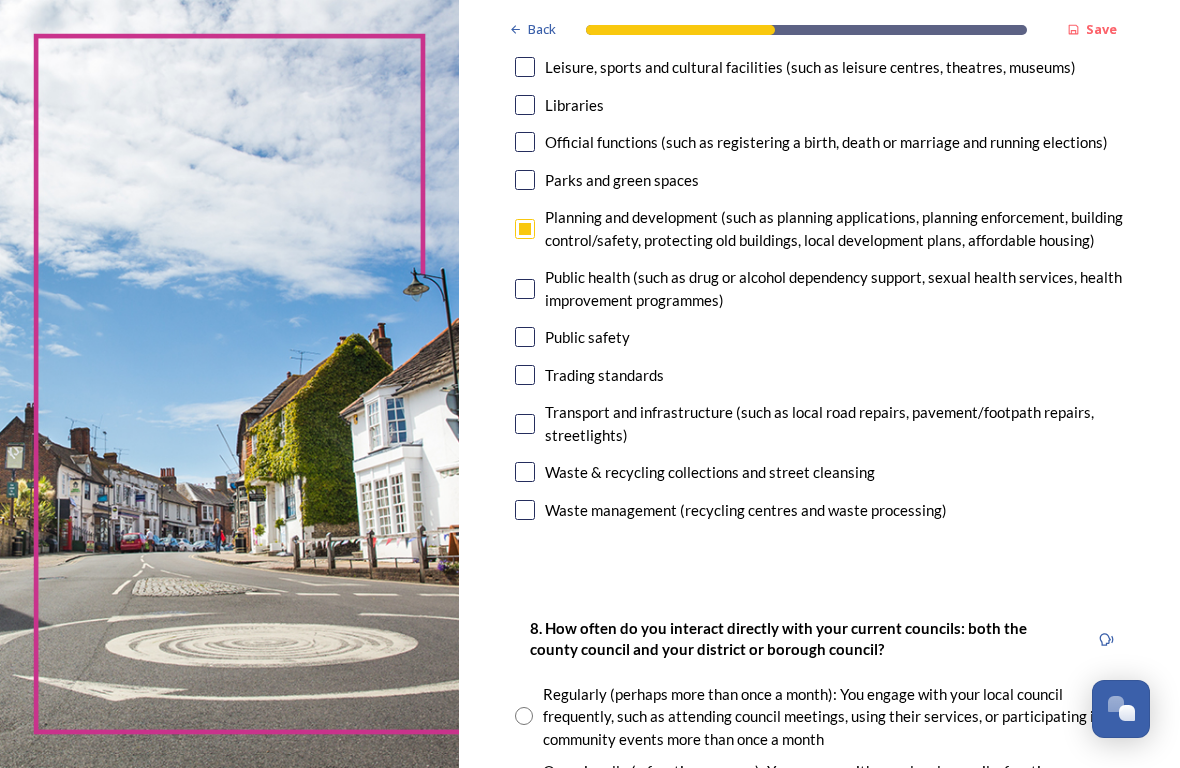 click at bounding box center [525, 424] 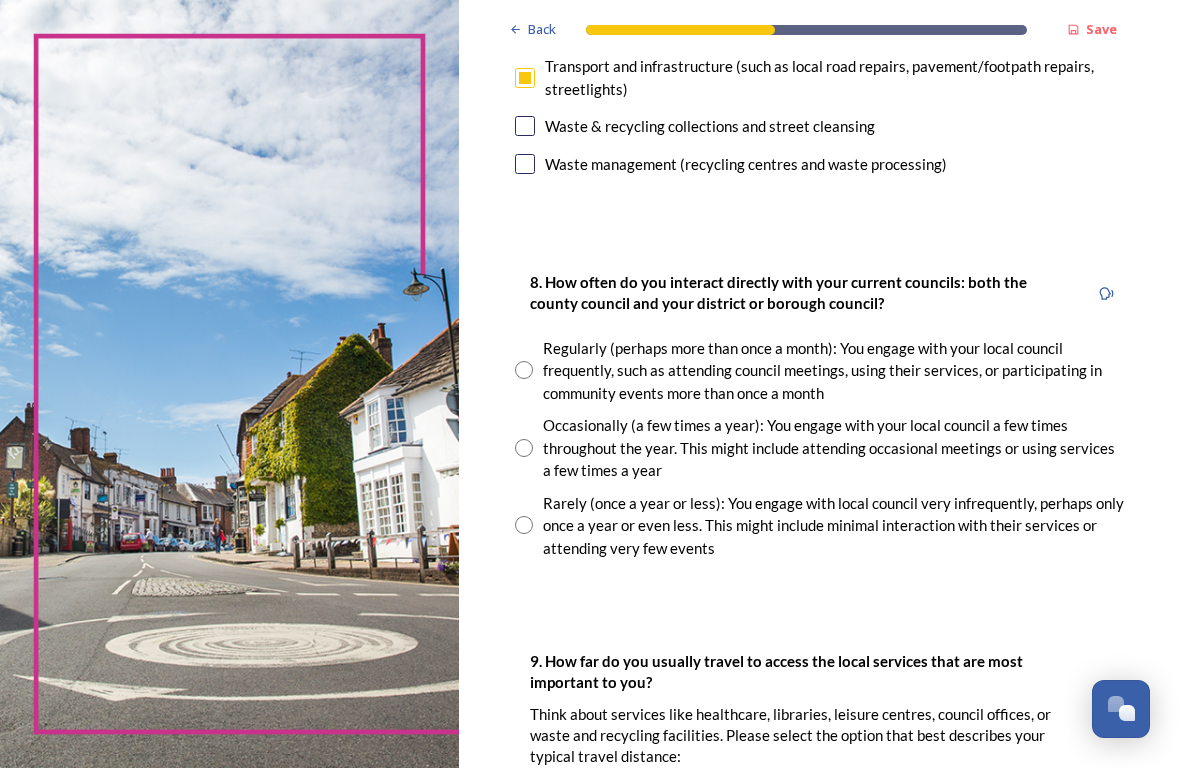 scroll, scrollTop: 1005, scrollLeft: 0, axis: vertical 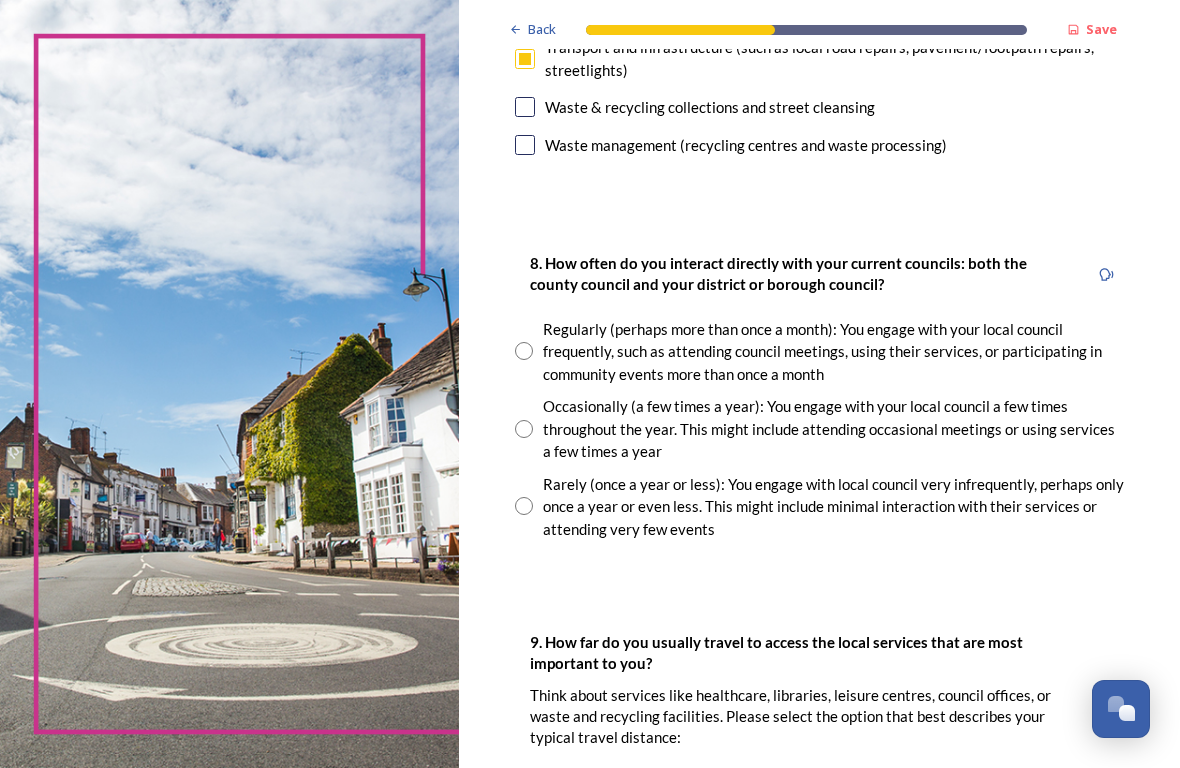 click at bounding box center [524, 506] 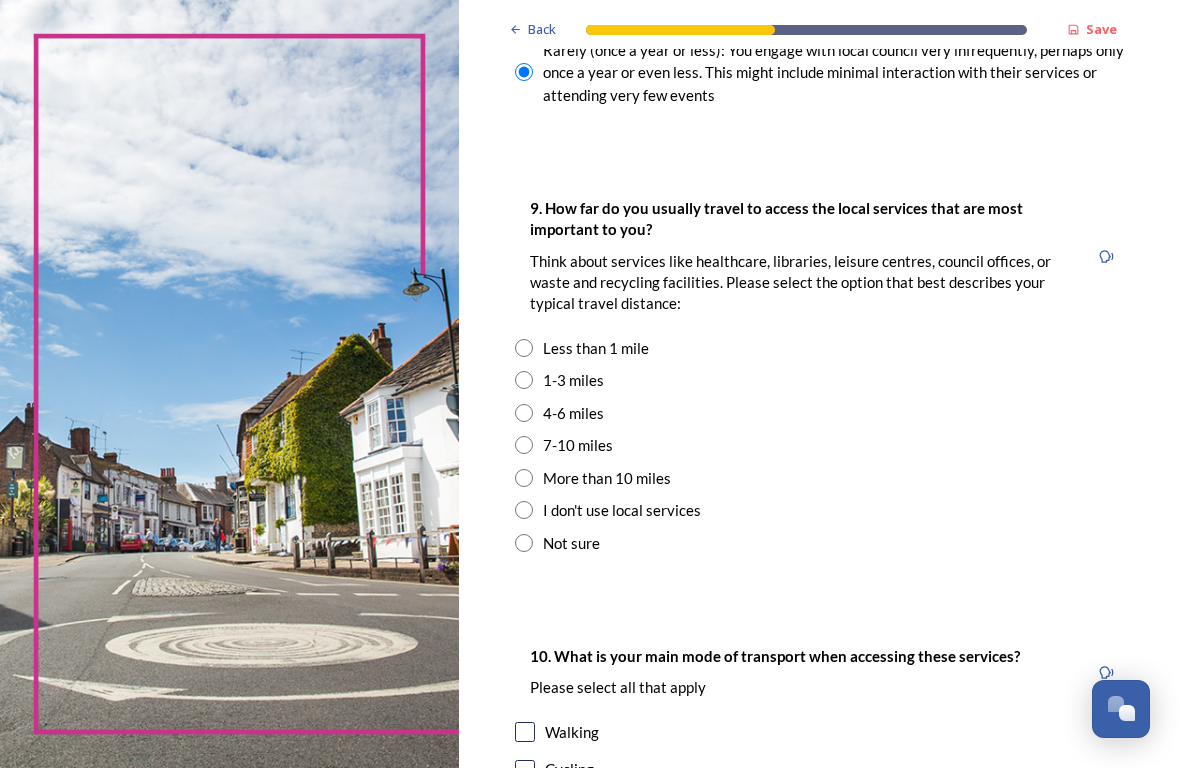 scroll, scrollTop: 1439, scrollLeft: 0, axis: vertical 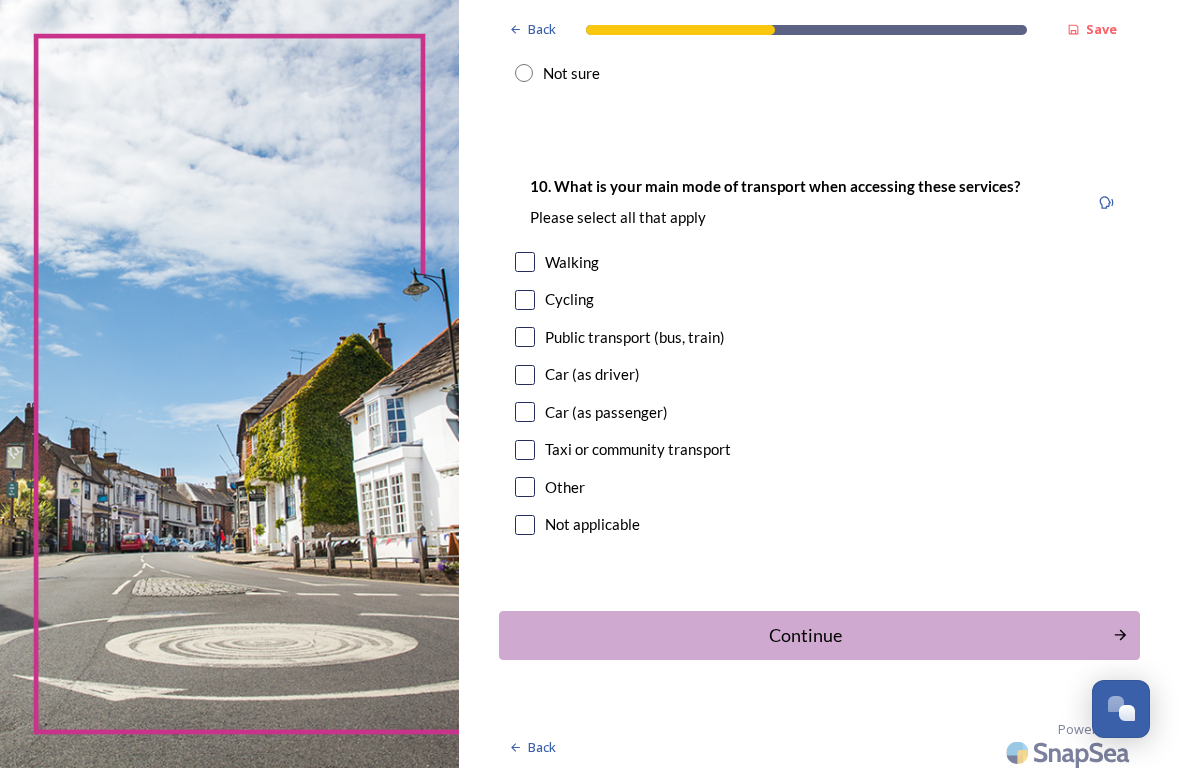 click at bounding box center (525, 375) 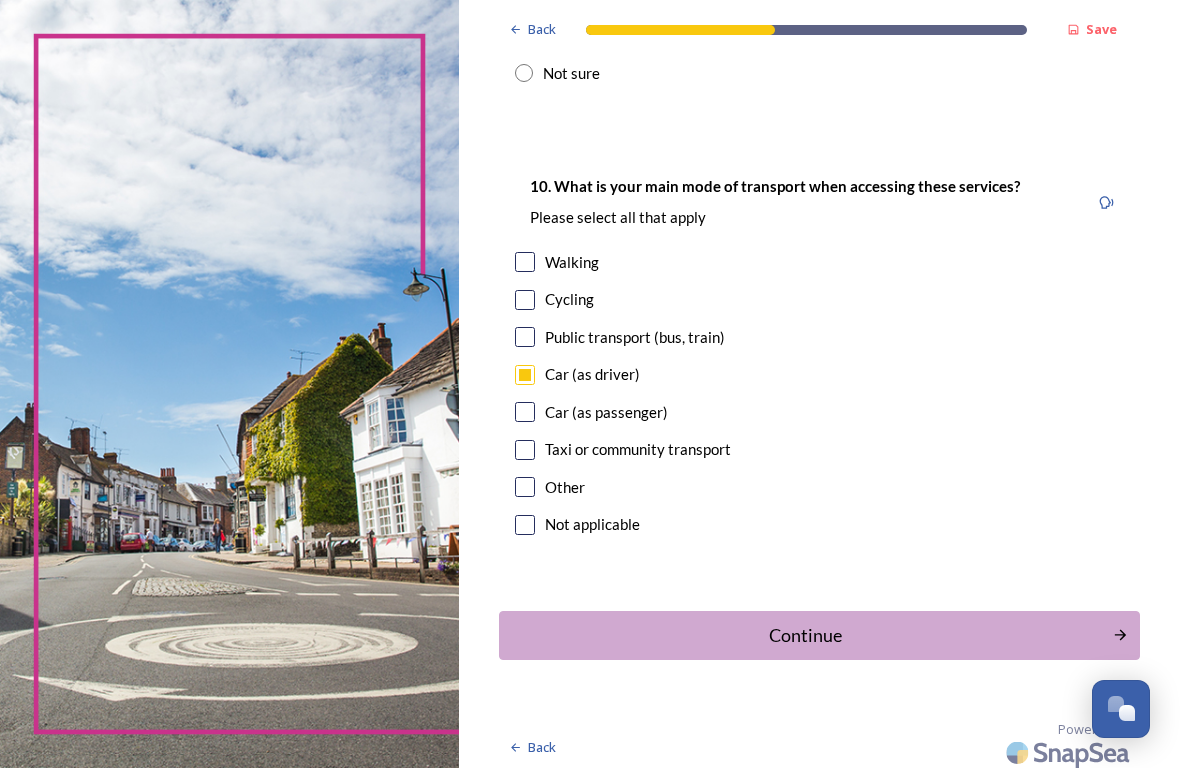 click on "Continue" at bounding box center [806, 635] 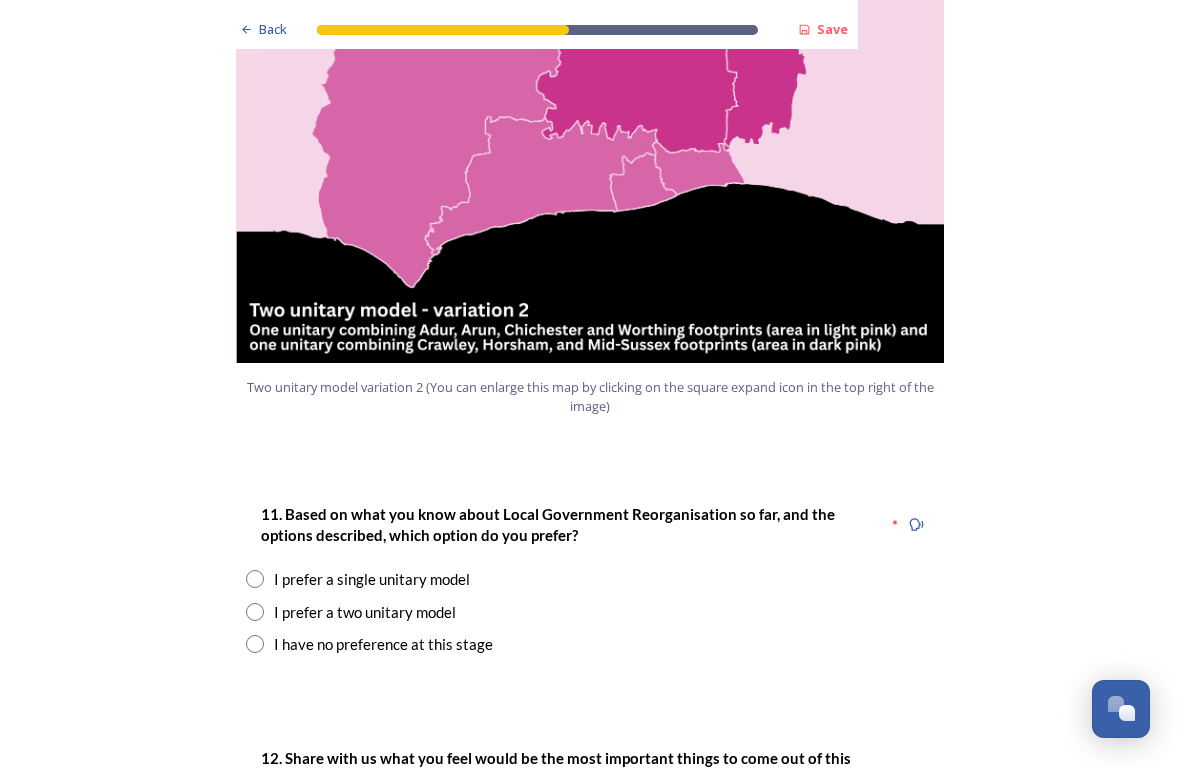 scroll, scrollTop: 2331, scrollLeft: 0, axis: vertical 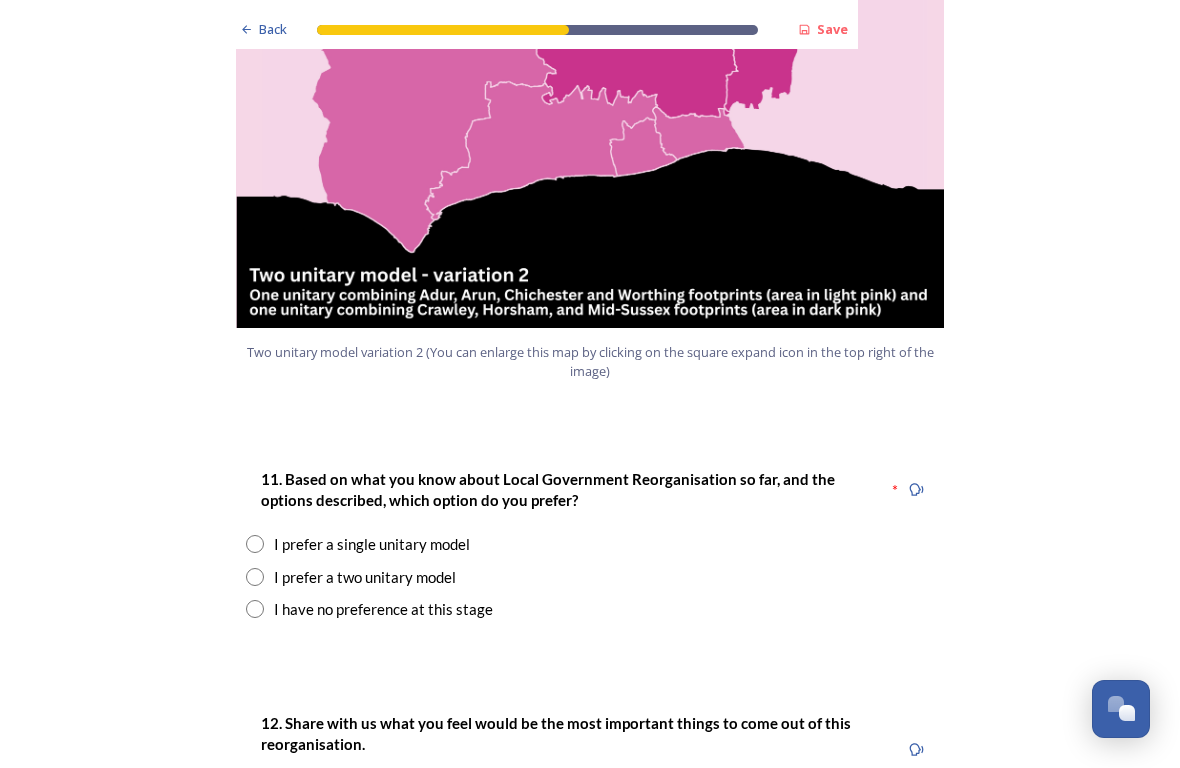 click at bounding box center [255, 577] 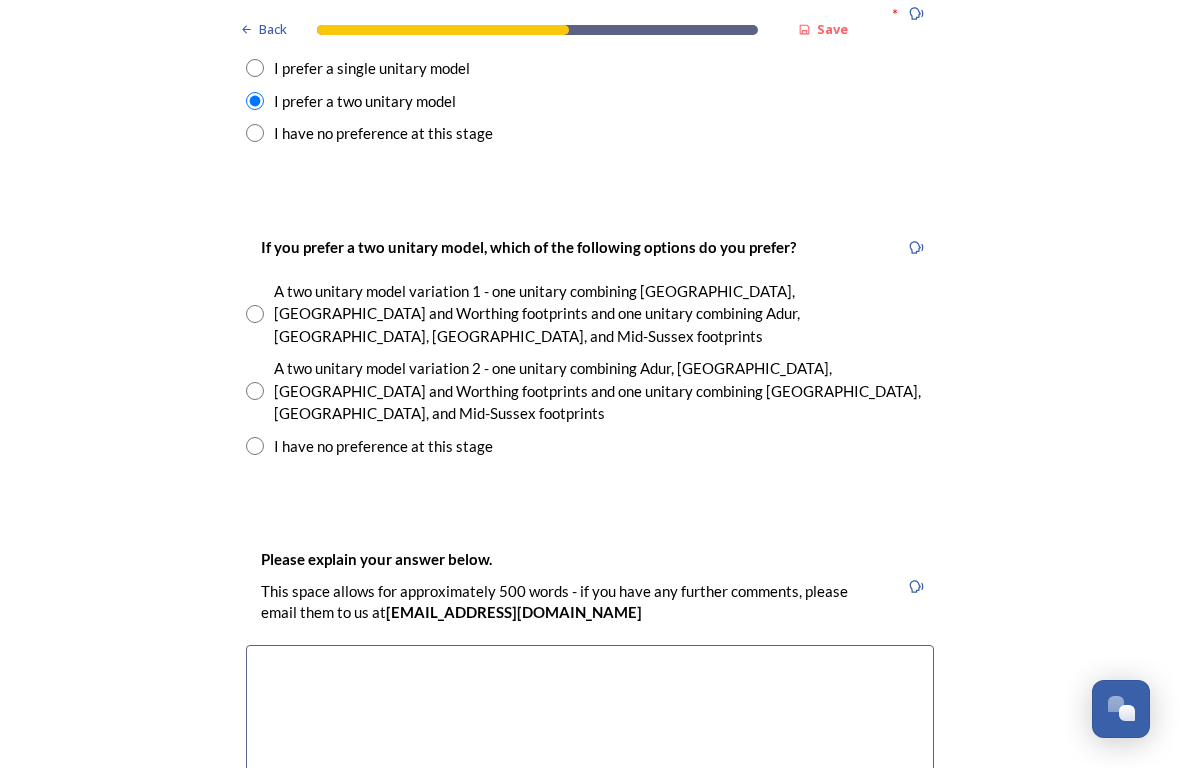 scroll, scrollTop: 2807, scrollLeft: 0, axis: vertical 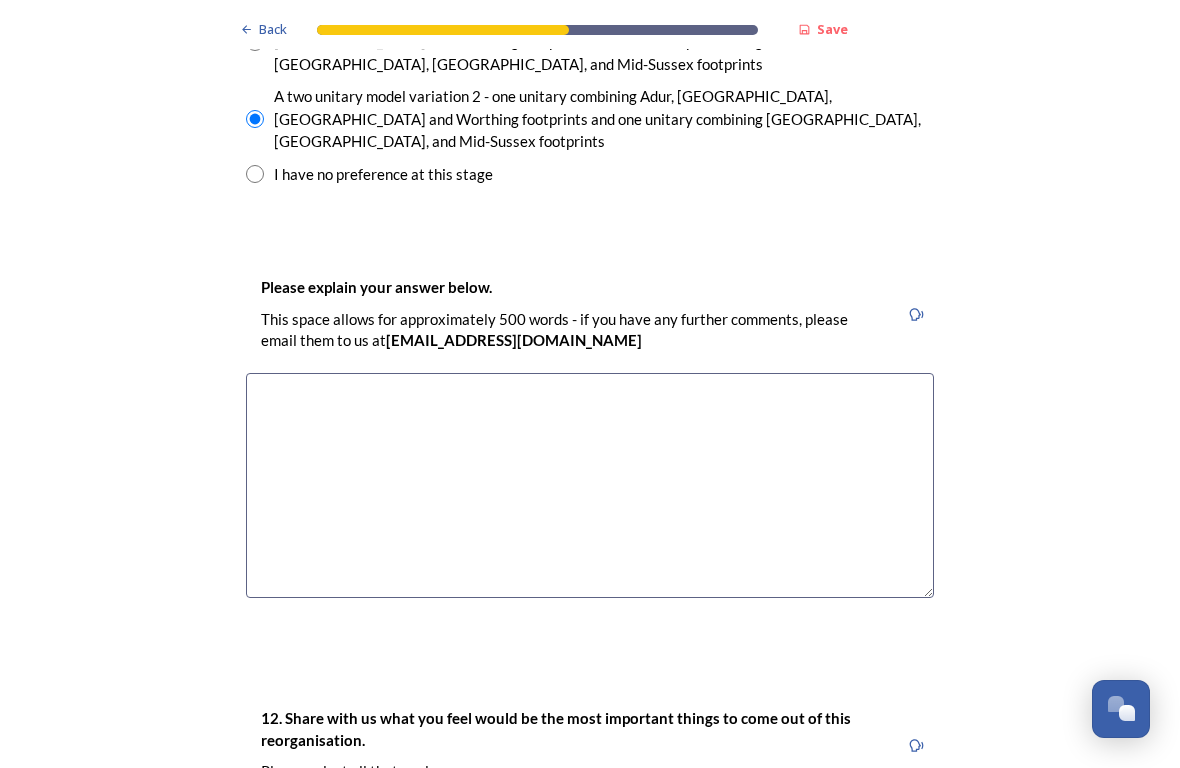 click at bounding box center (590, 485) 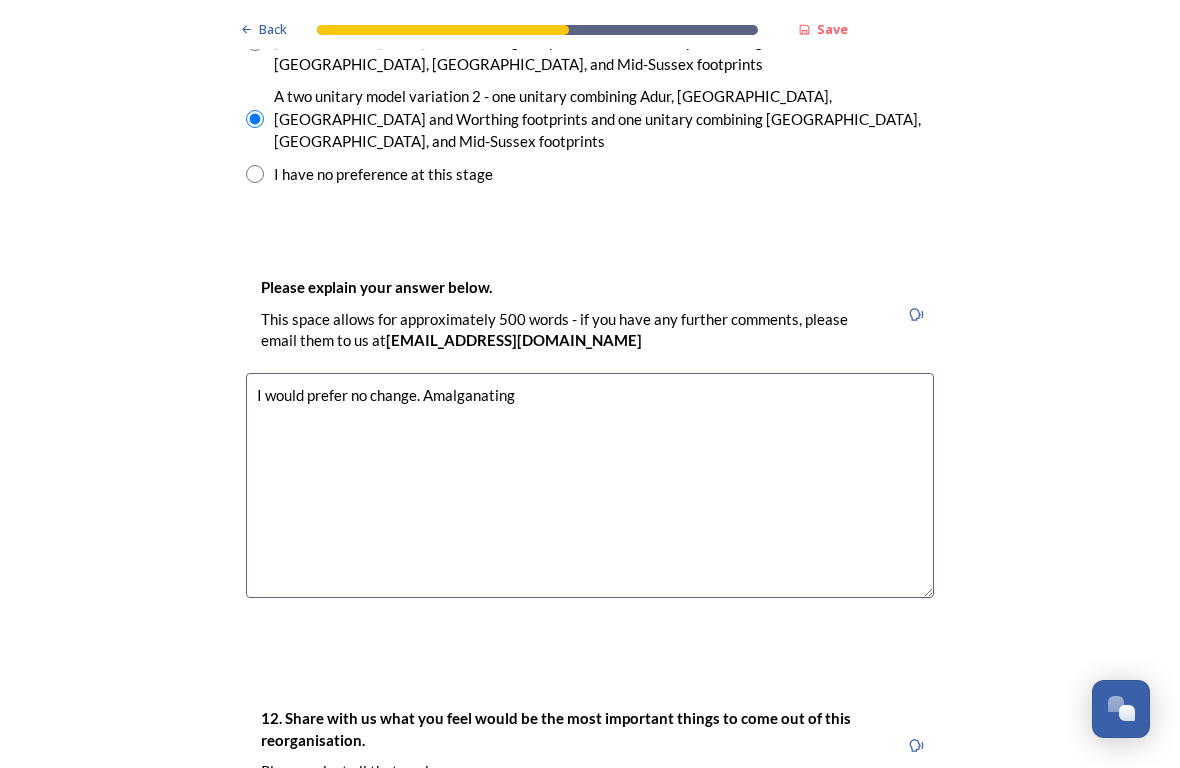 click on "I would prefer no change. Amalganating" at bounding box center (590, 485) 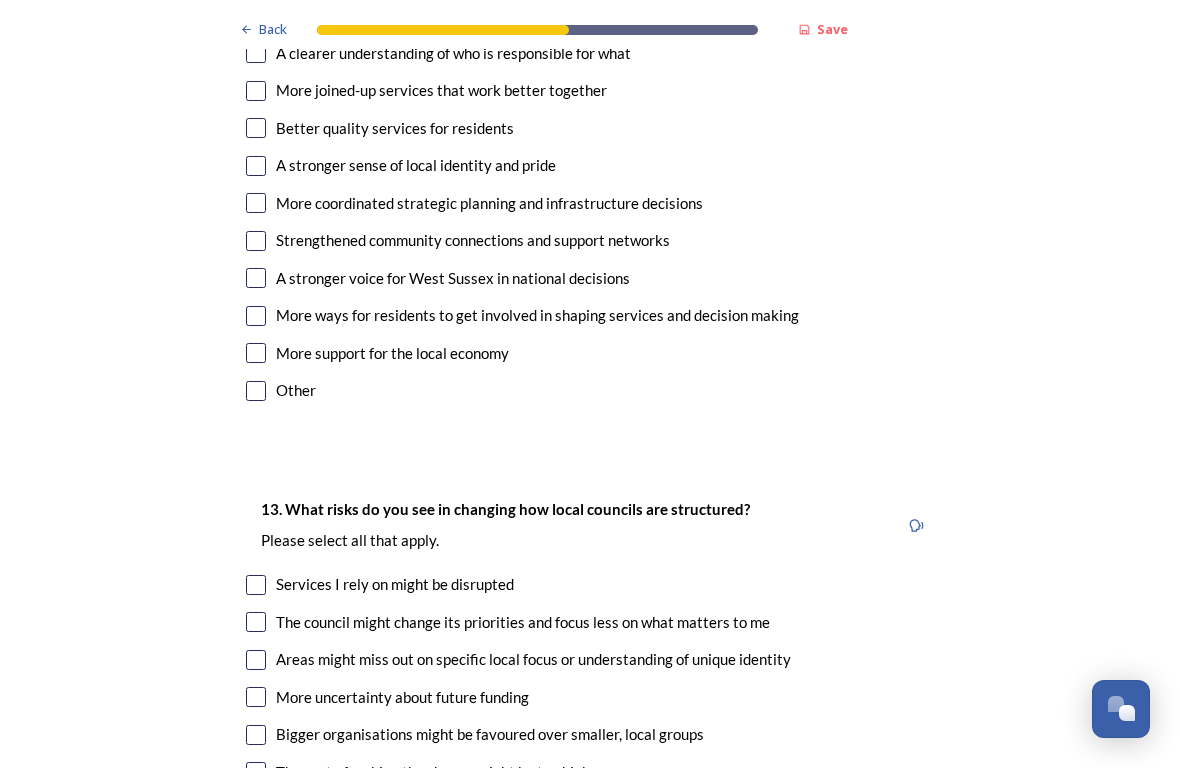 scroll, scrollTop: 3879, scrollLeft: 0, axis: vertical 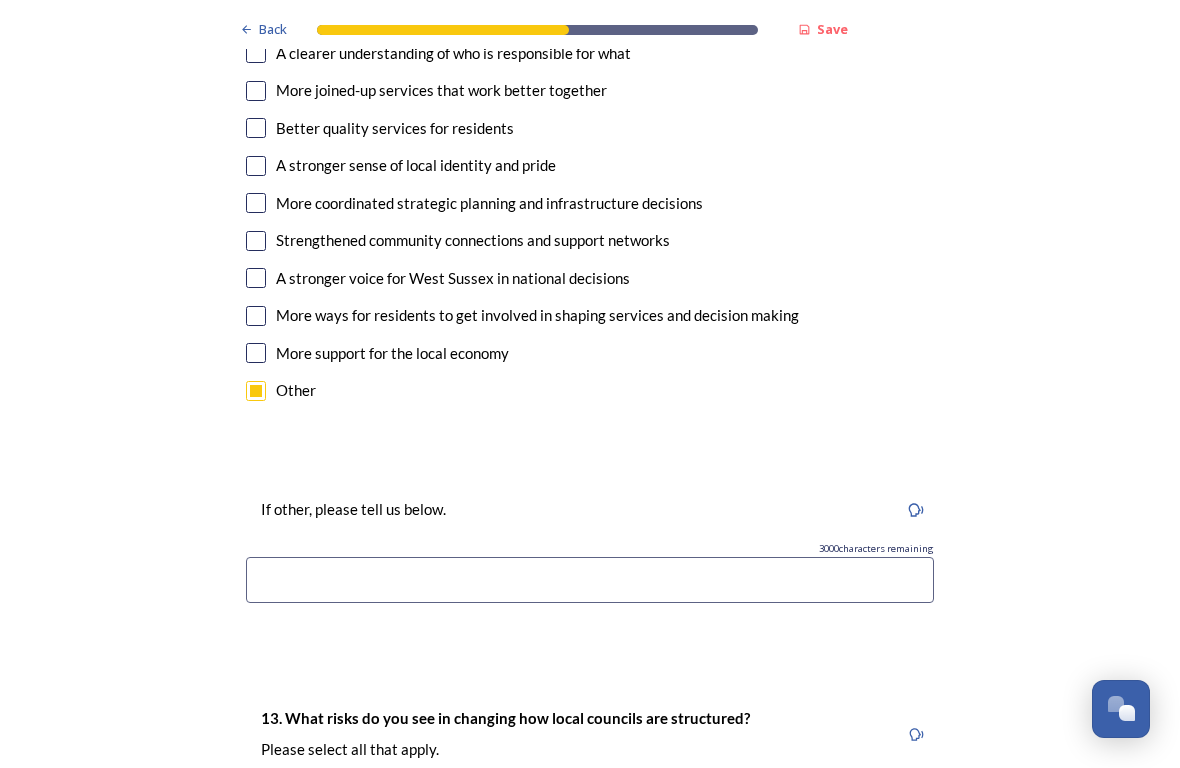 click at bounding box center (590, 580) 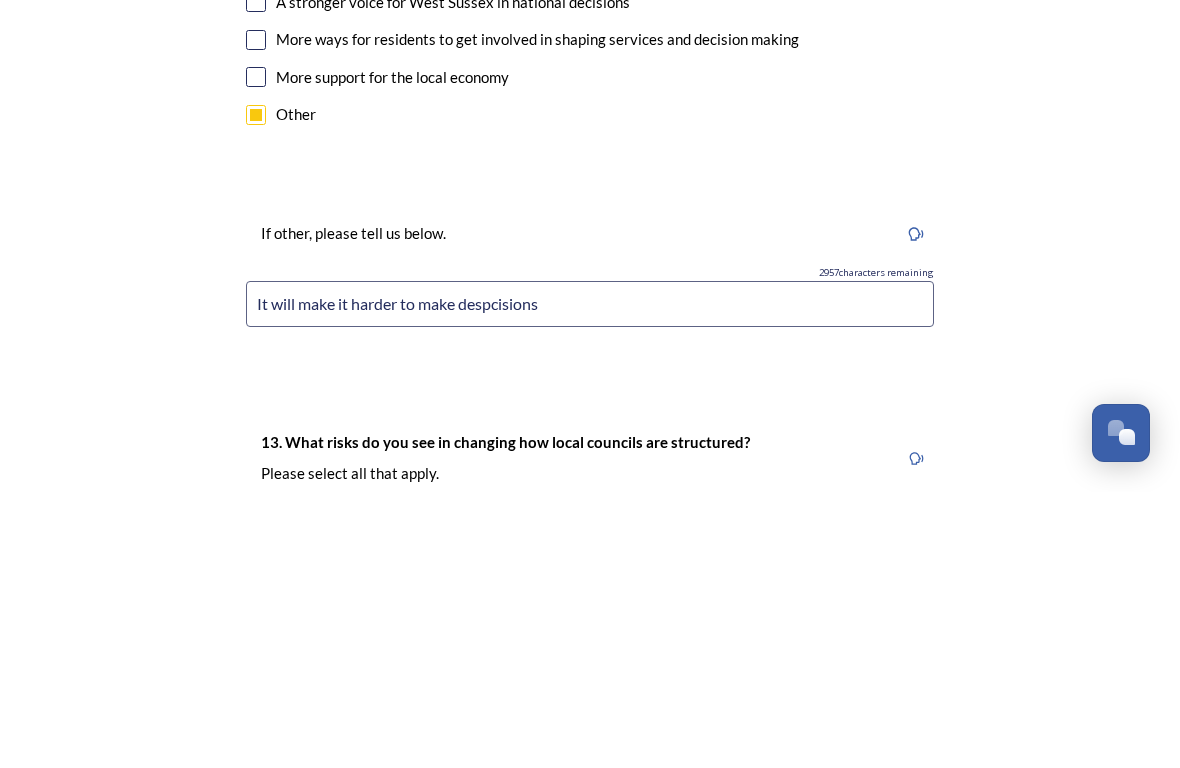 click on "It will make it harder to make despcisions" at bounding box center [590, 580] 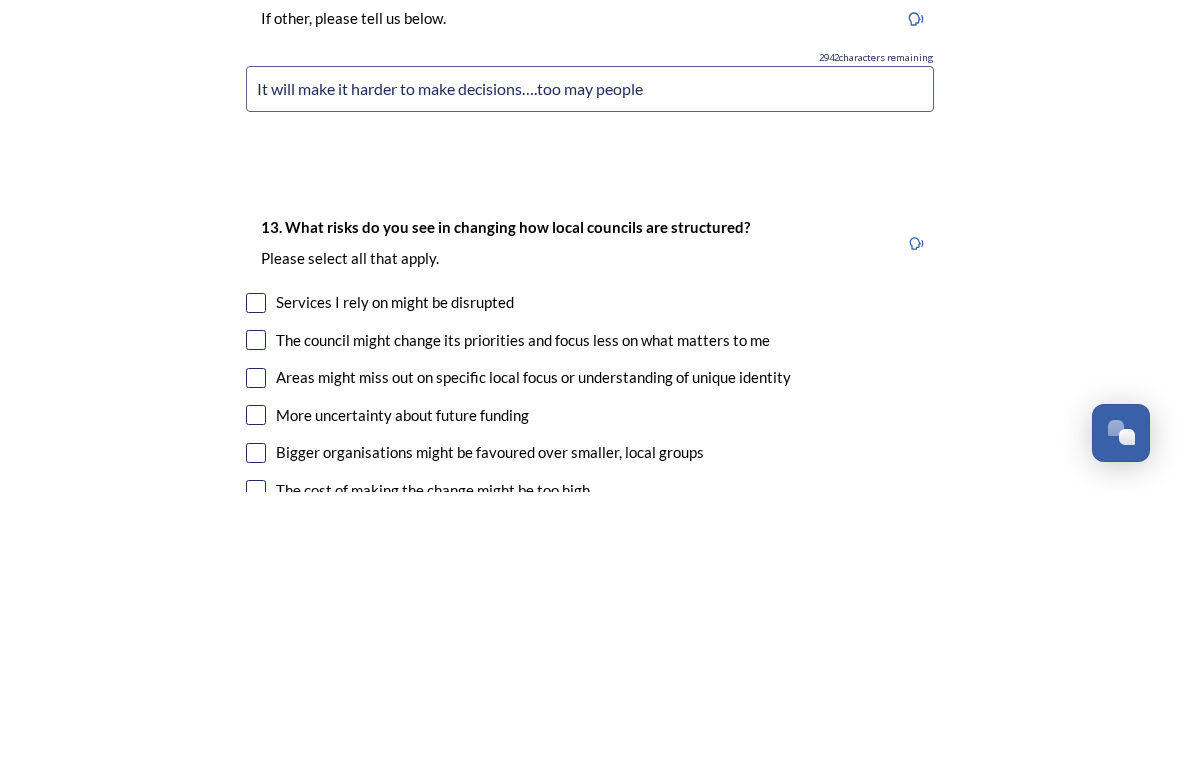 scroll, scrollTop: 4109, scrollLeft: 0, axis: vertical 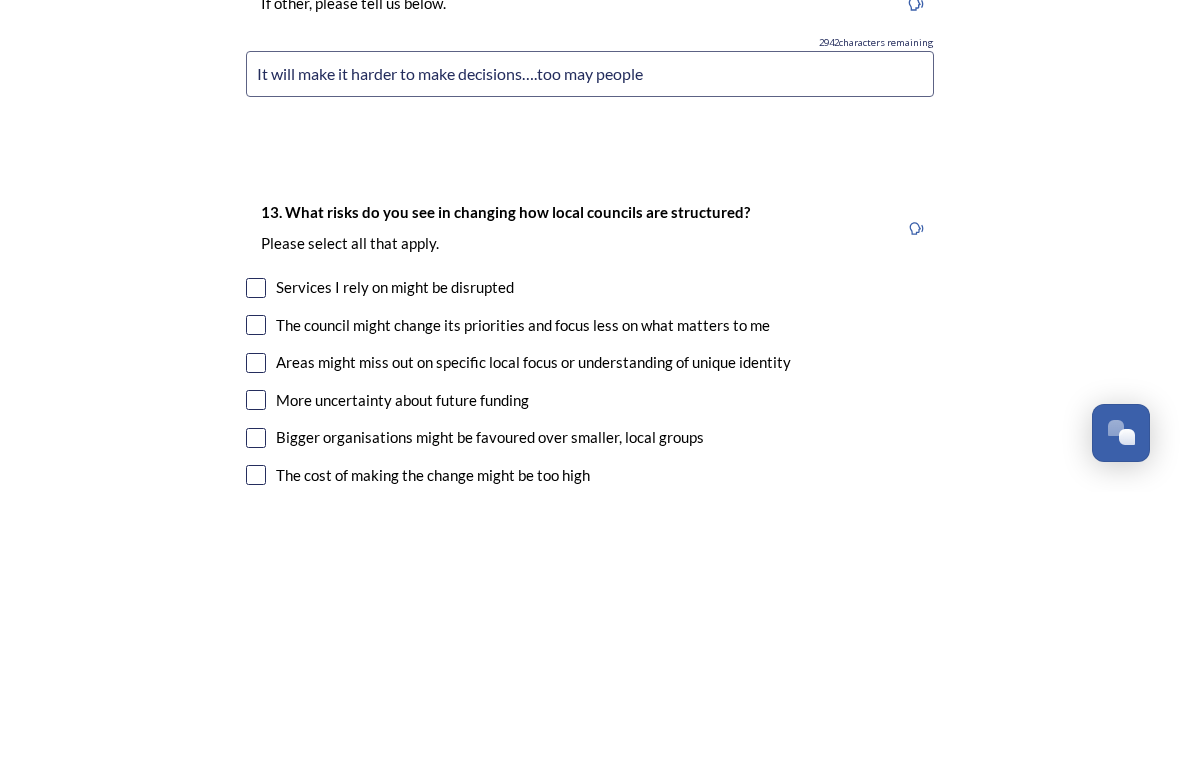 type on "It will make it harder to make decisions….too may people" 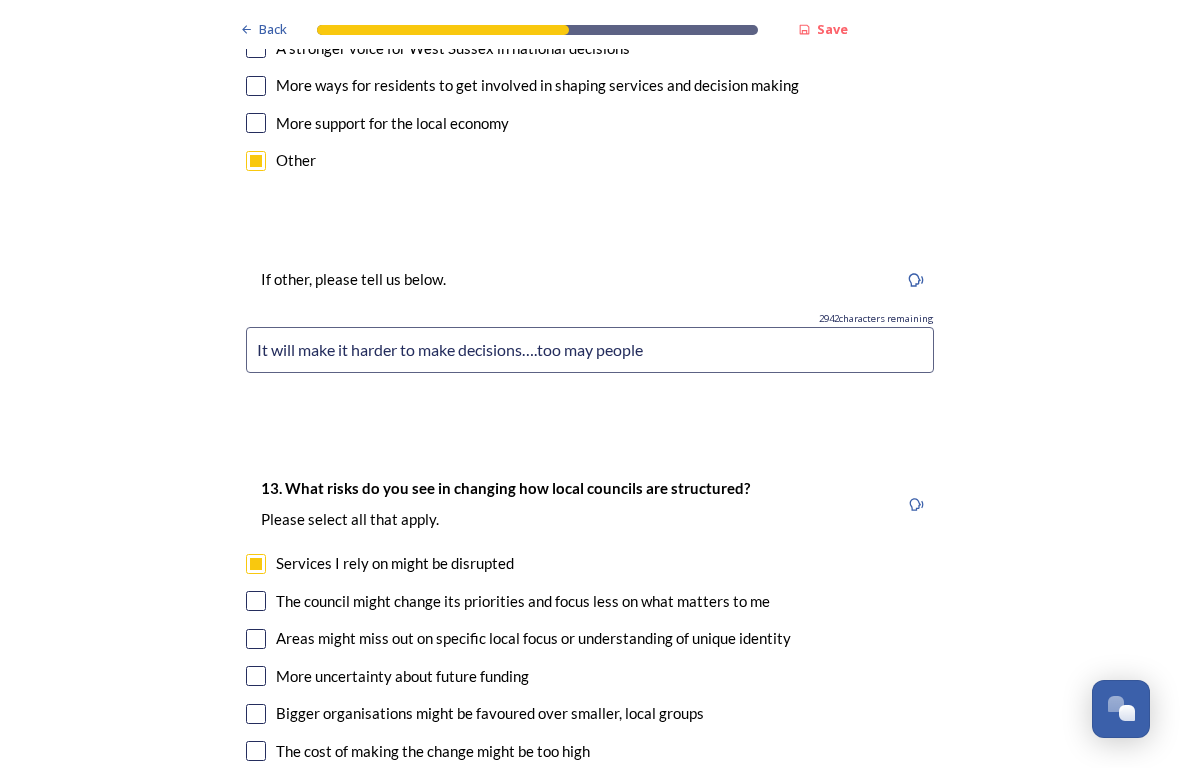 click at bounding box center (256, 601) 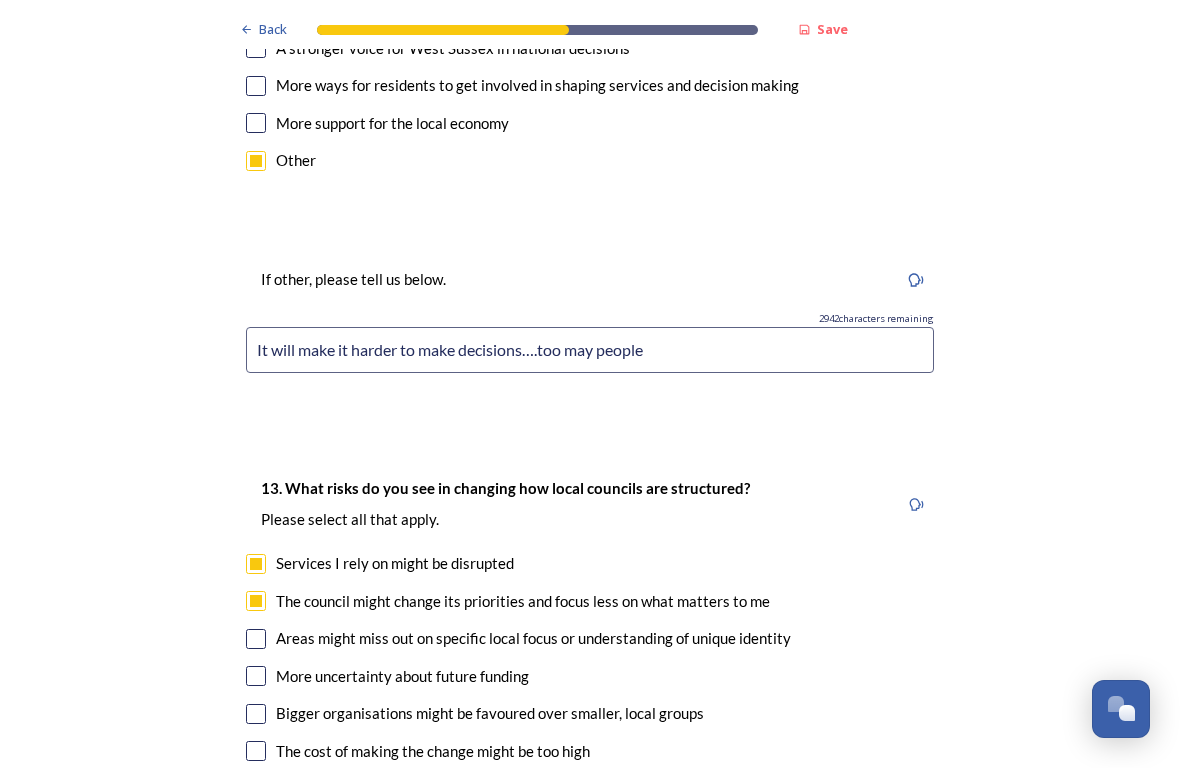 click at bounding box center [256, 639] 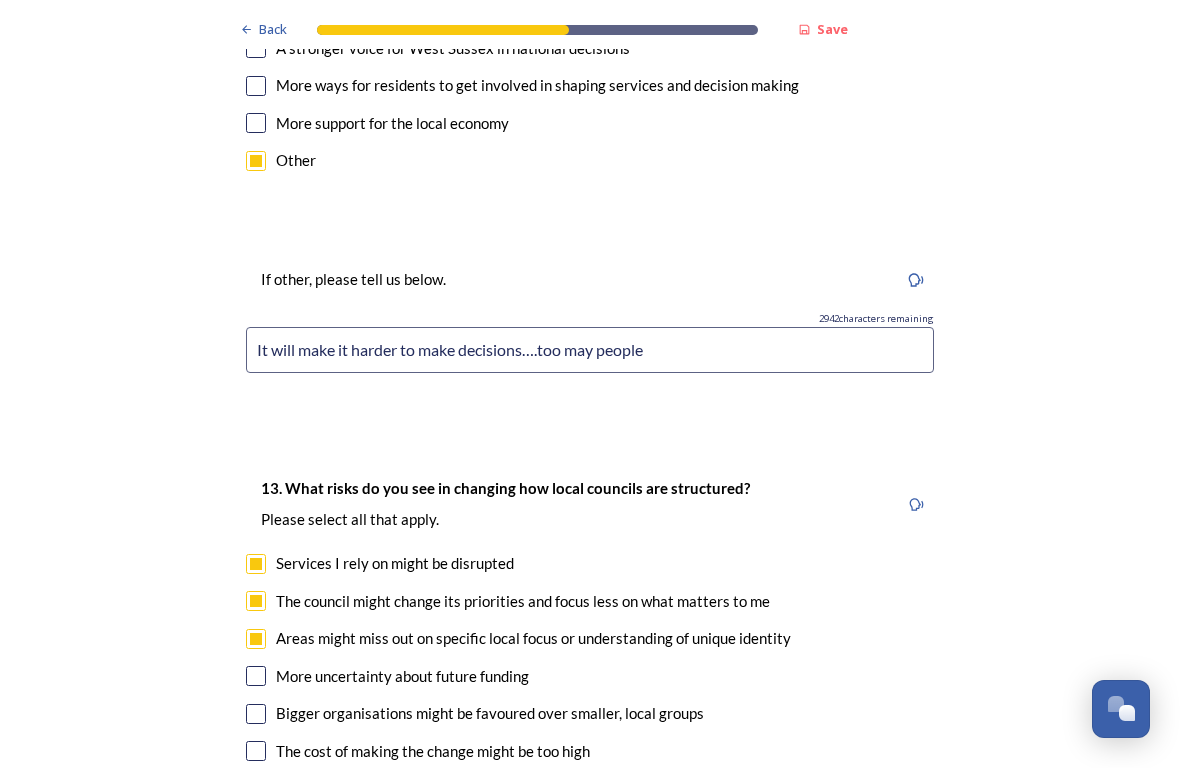 click at bounding box center (256, 676) 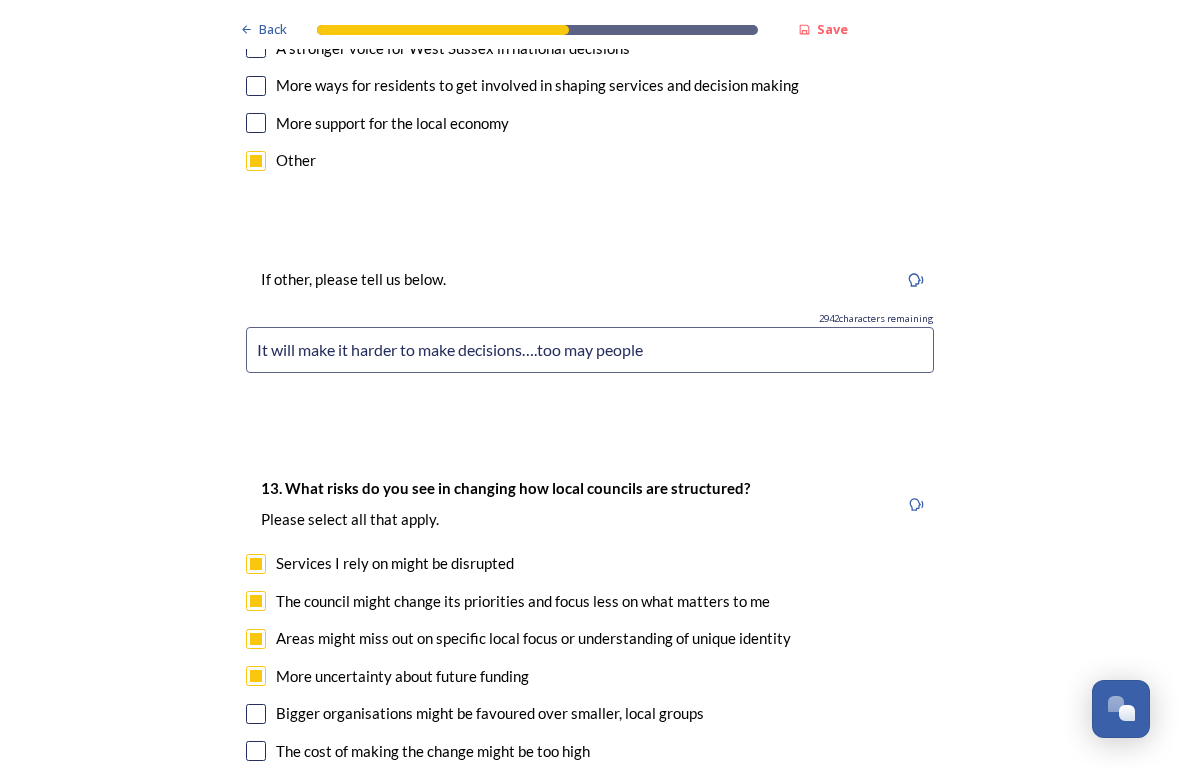click at bounding box center (256, 714) 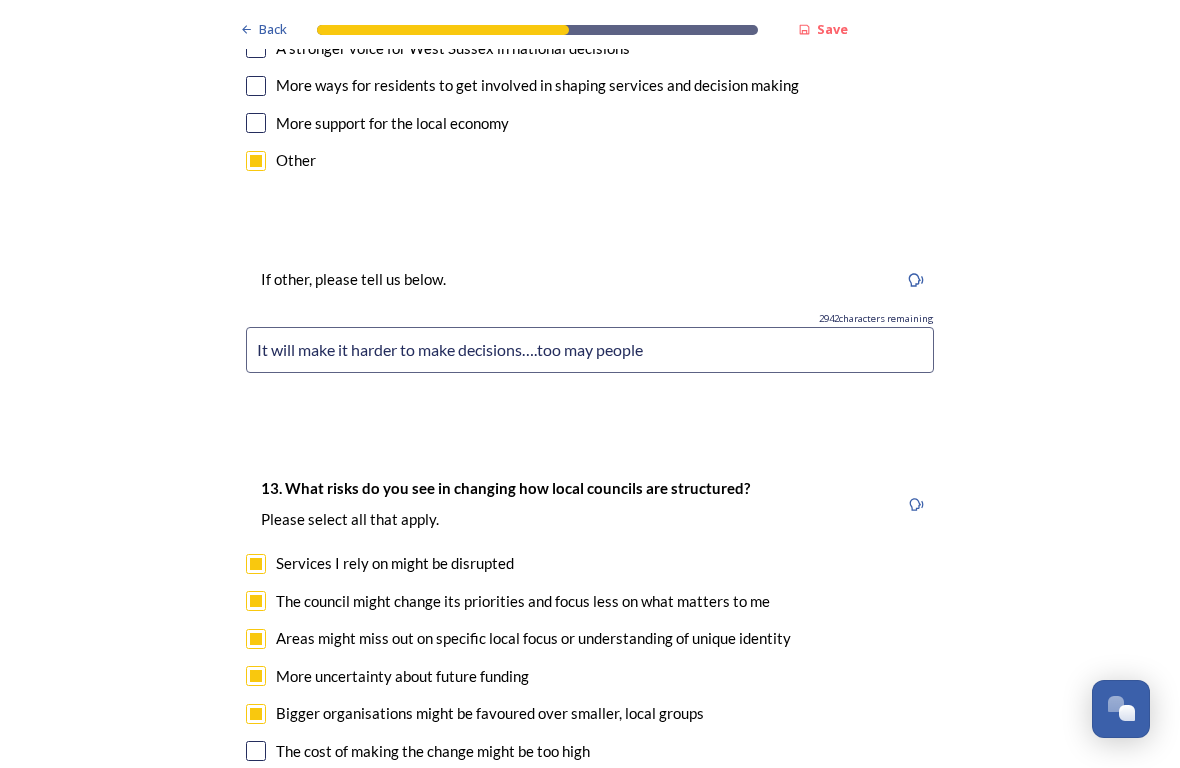 click at bounding box center [256, 751] 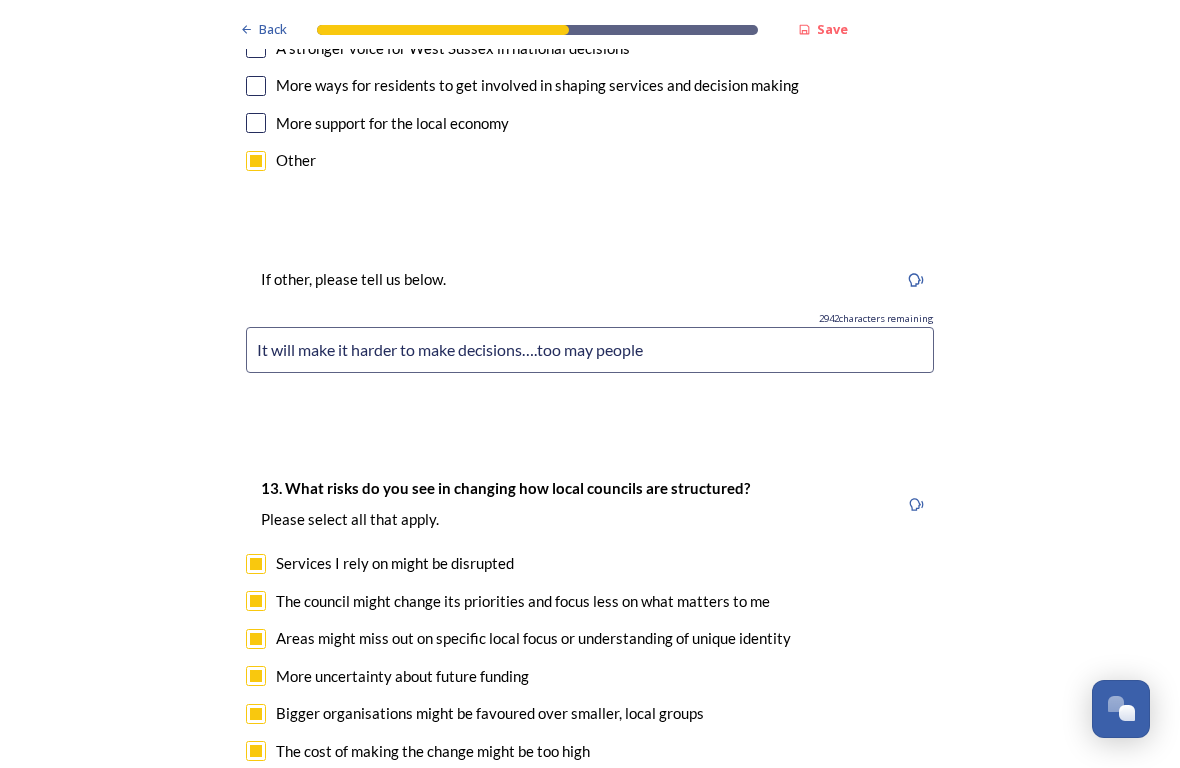 click at bounding box center (256, 789) 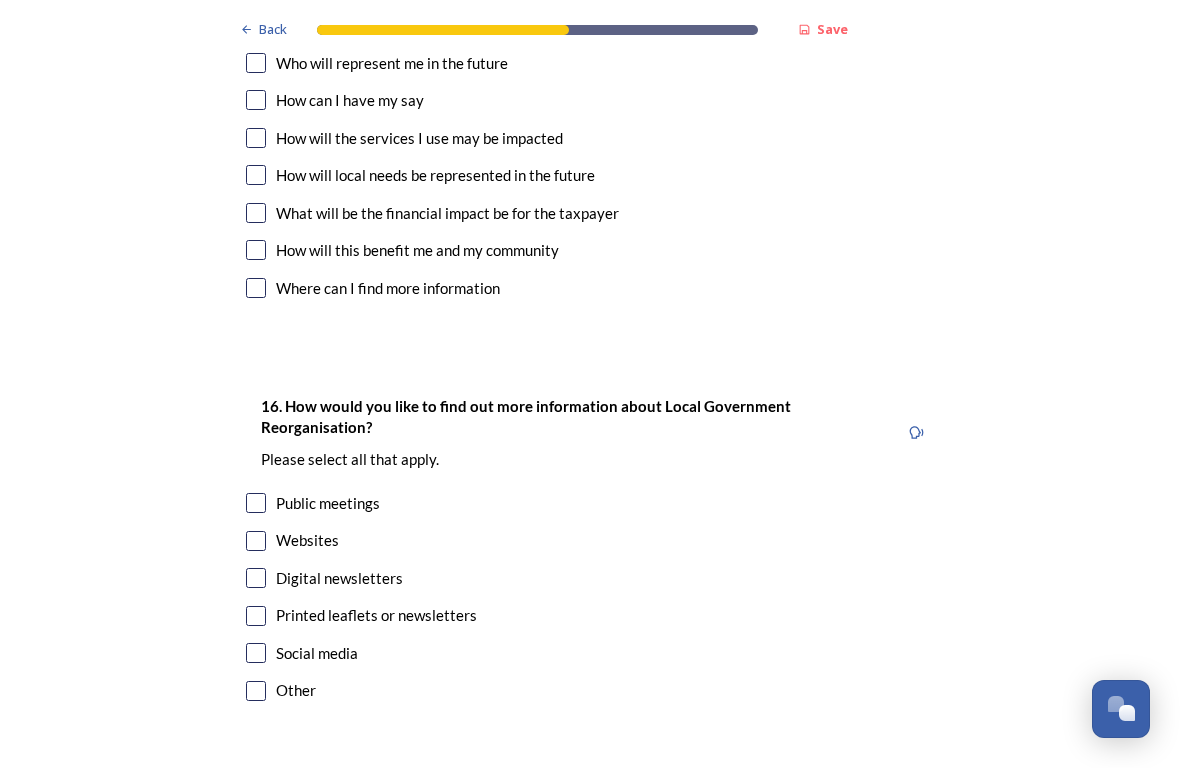 scroll, scrollTop: 6258, scrollLeft: 0, axis: vertical 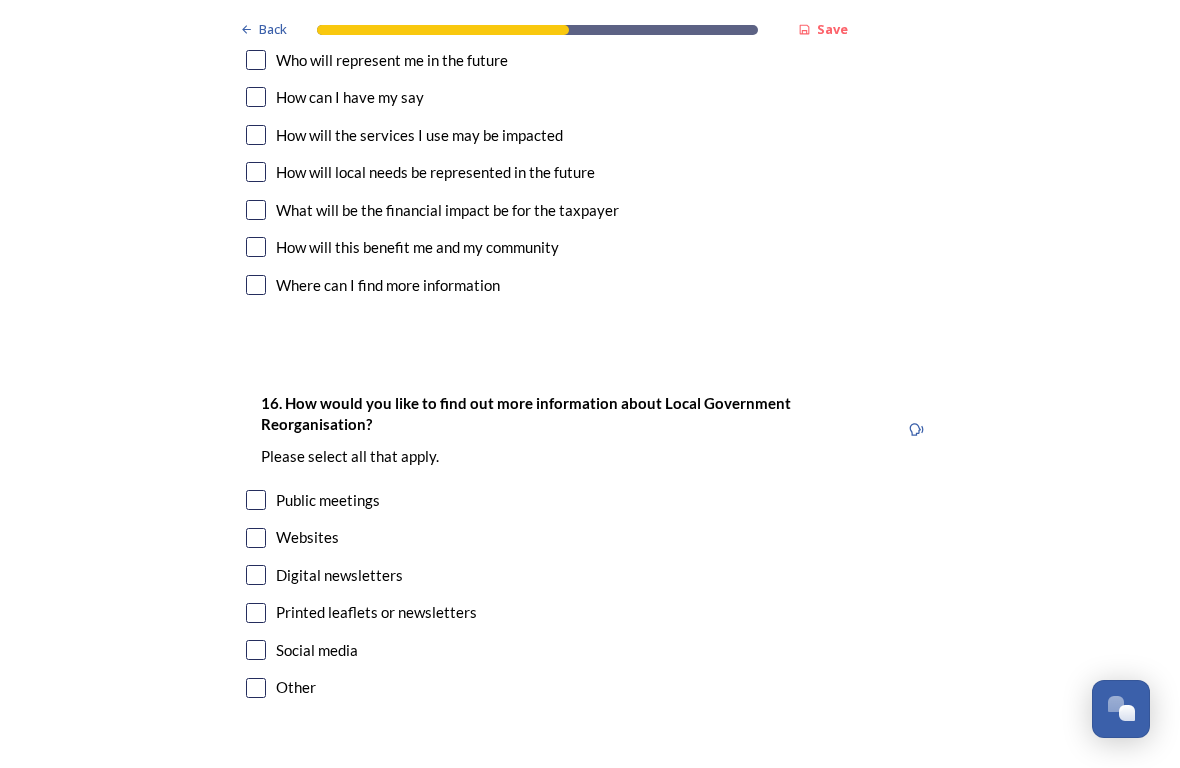 click at bounding box center [256, 538] 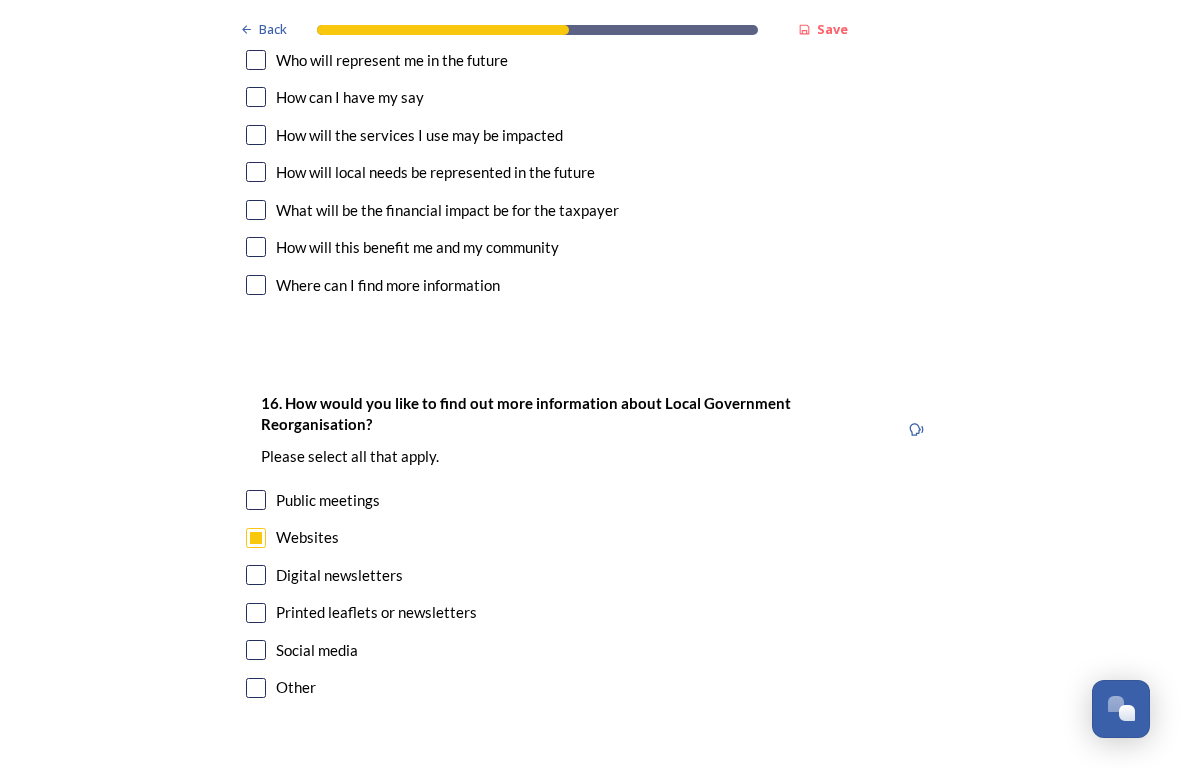 click at bounding box center [256, 650] 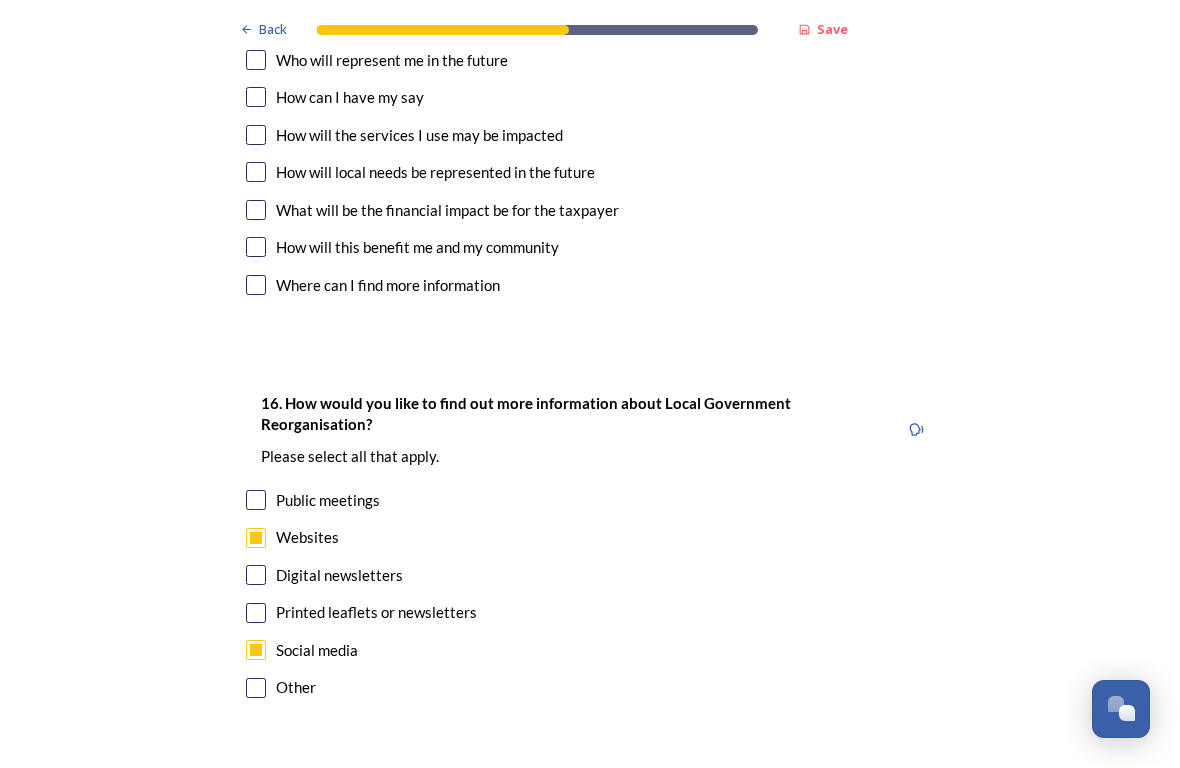 click on "Continue" at bounding box center [576, 798] 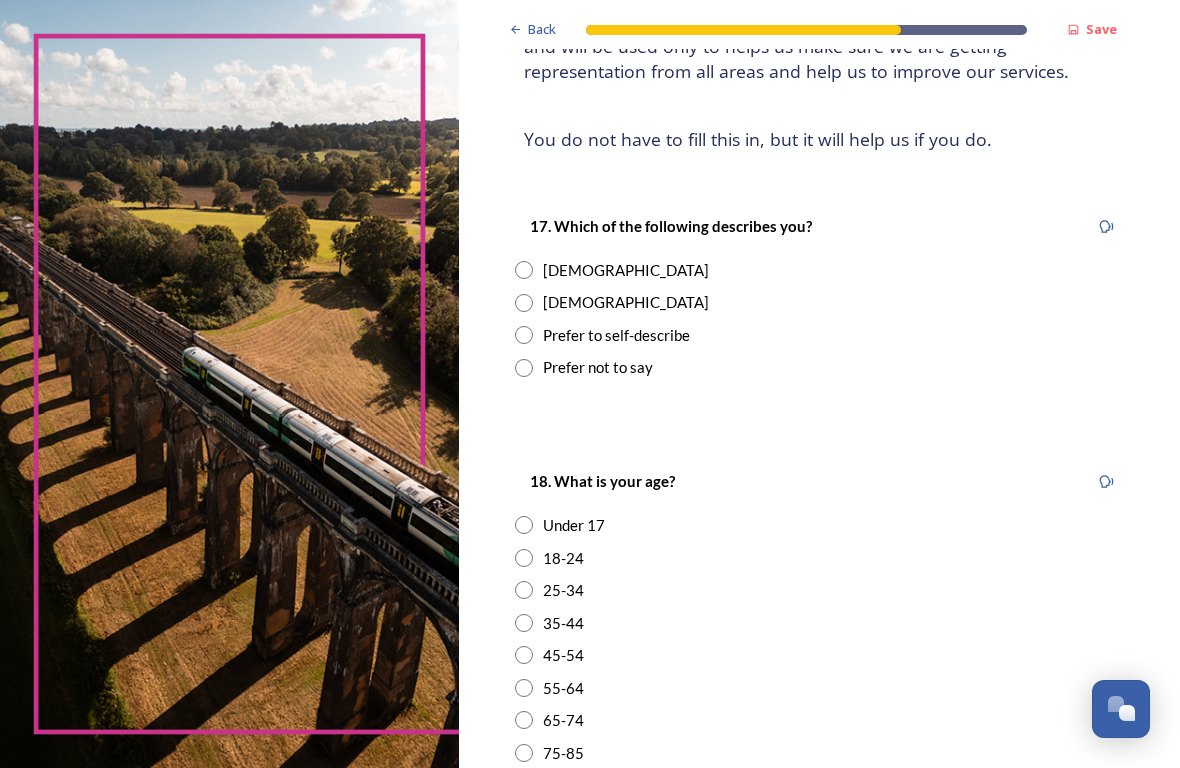 scroll, scrollTop: 238, scrollLeft: 0, axis: vertical 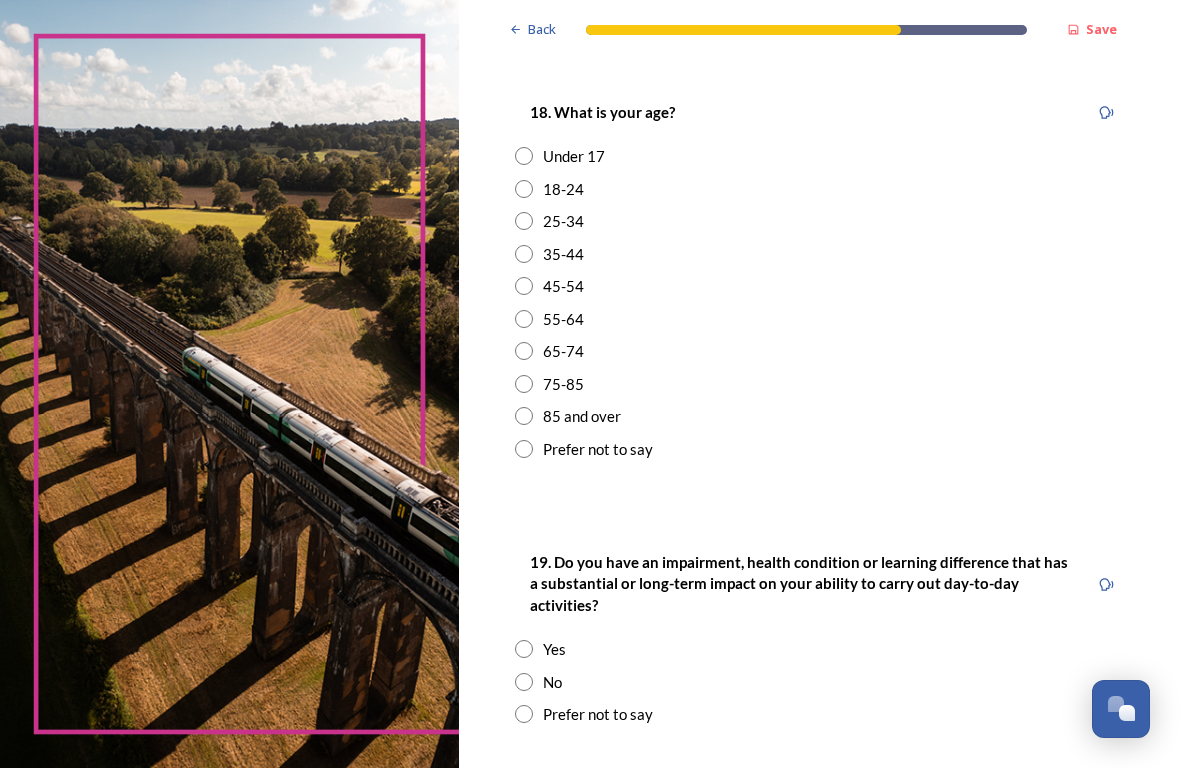 click at bounding box center (524, 351) 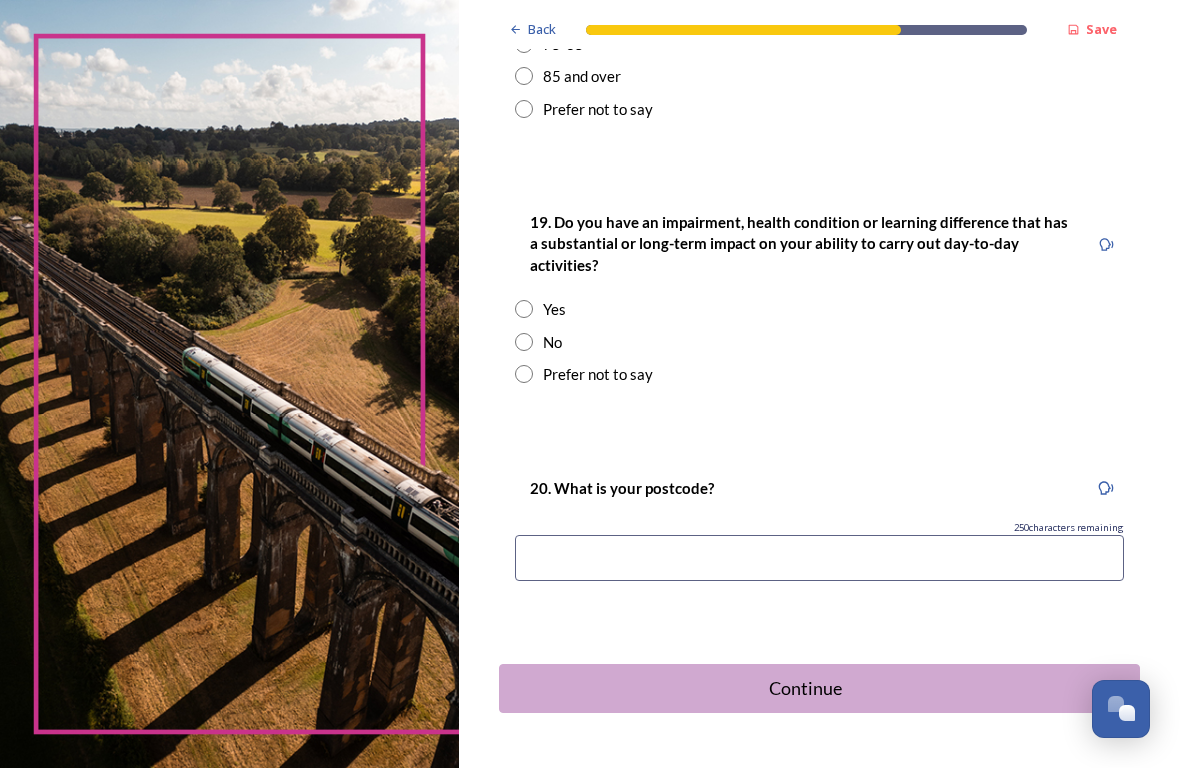 scroll, scrollTop: 947, scrollLeft: 0, axis: vertical 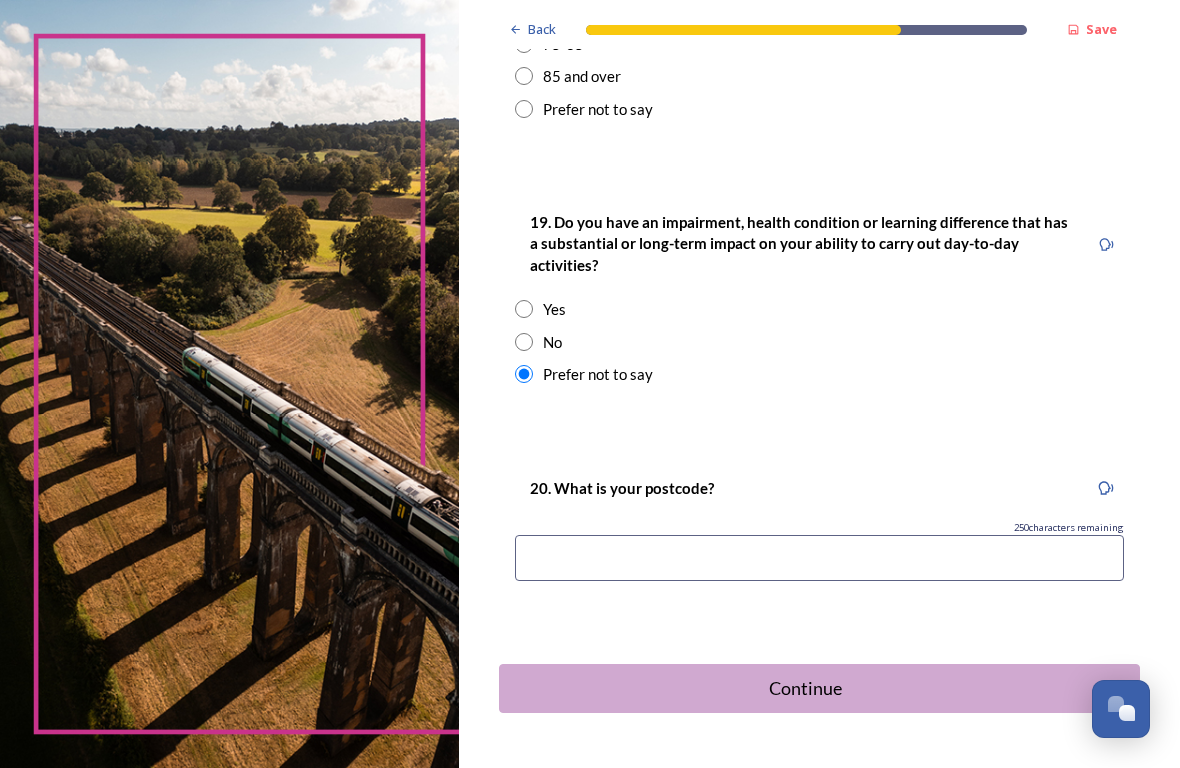 click at bounding box center (524, 342) 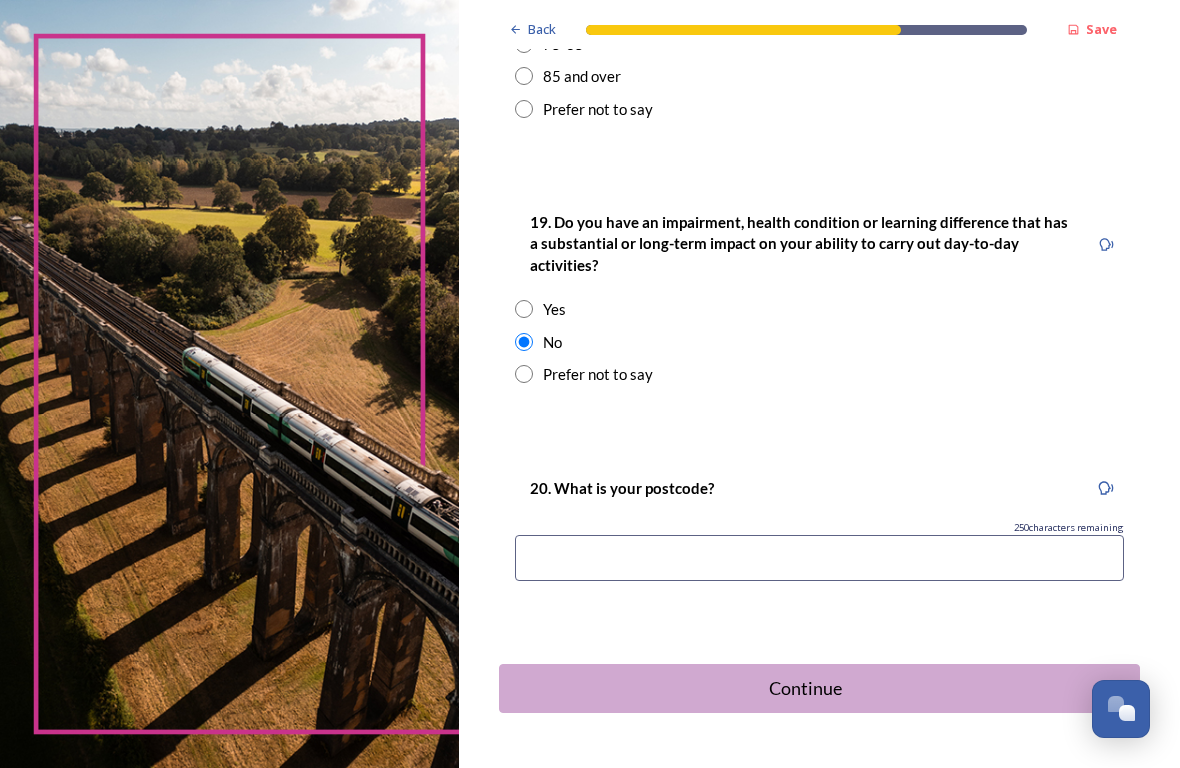 click at bounding box center (819, 558) 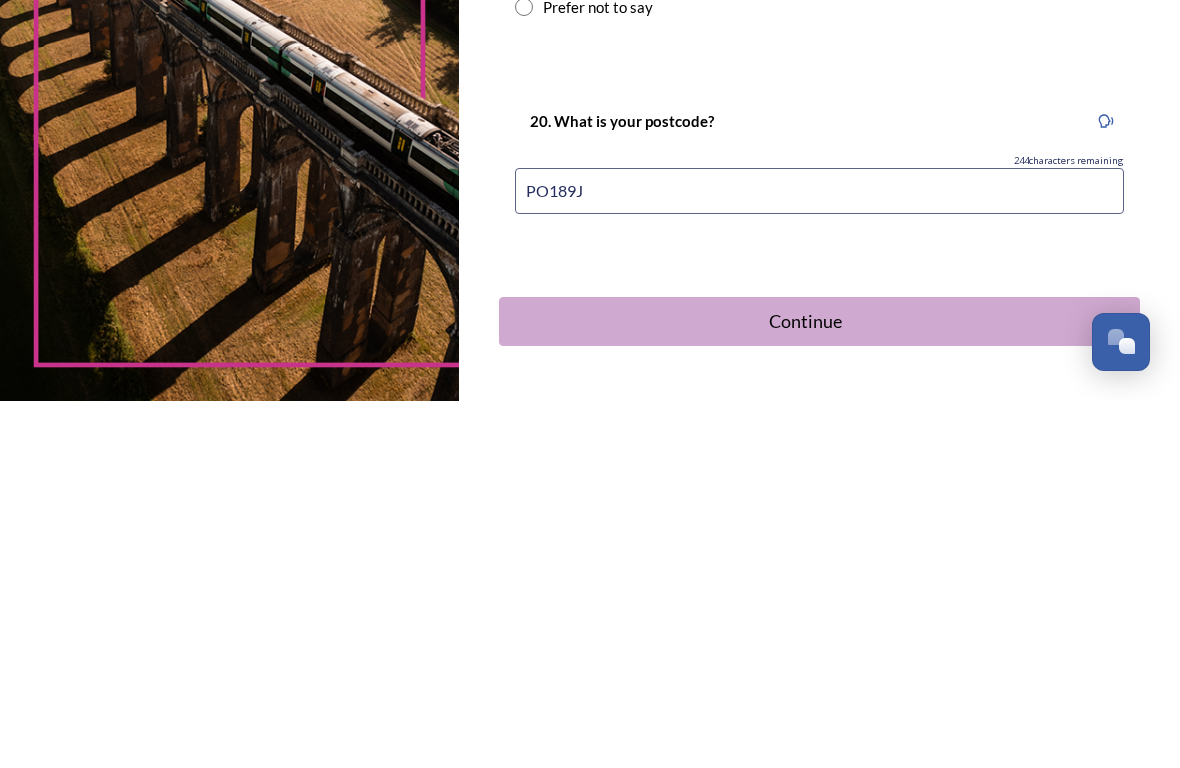type on "PO189JP" 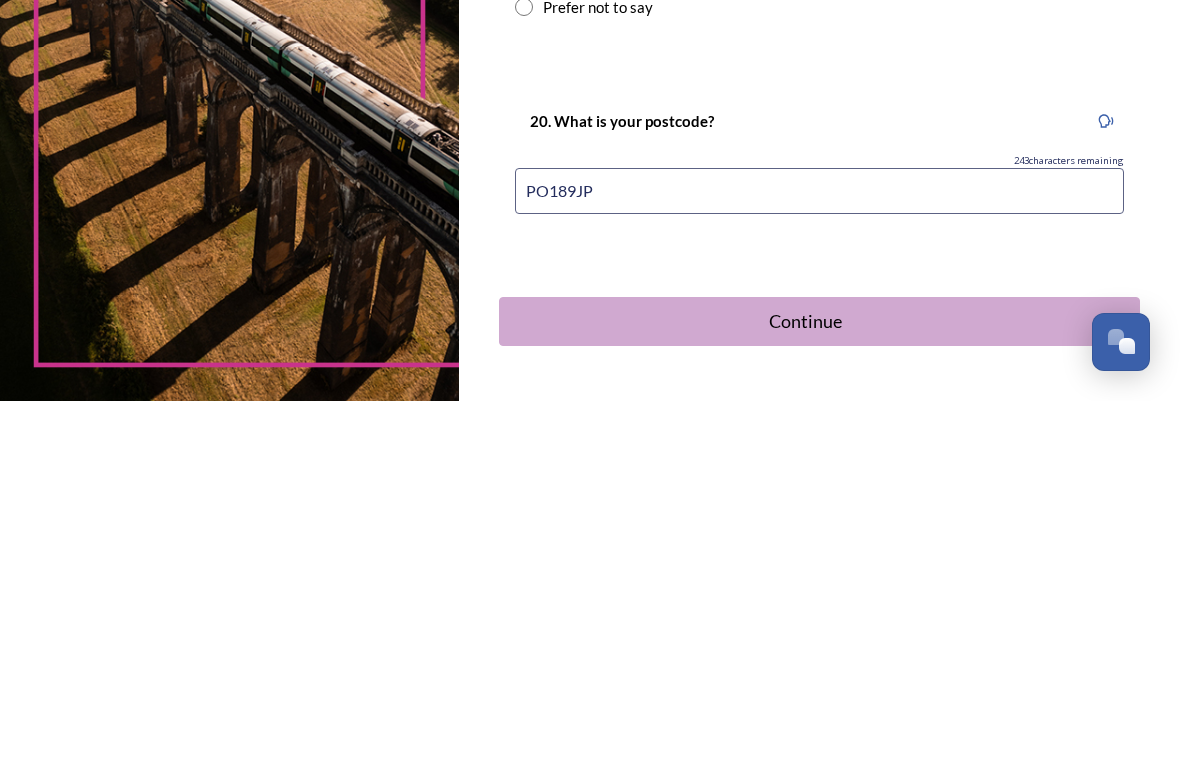 click on "Continue" at bounding box center (806, 688) 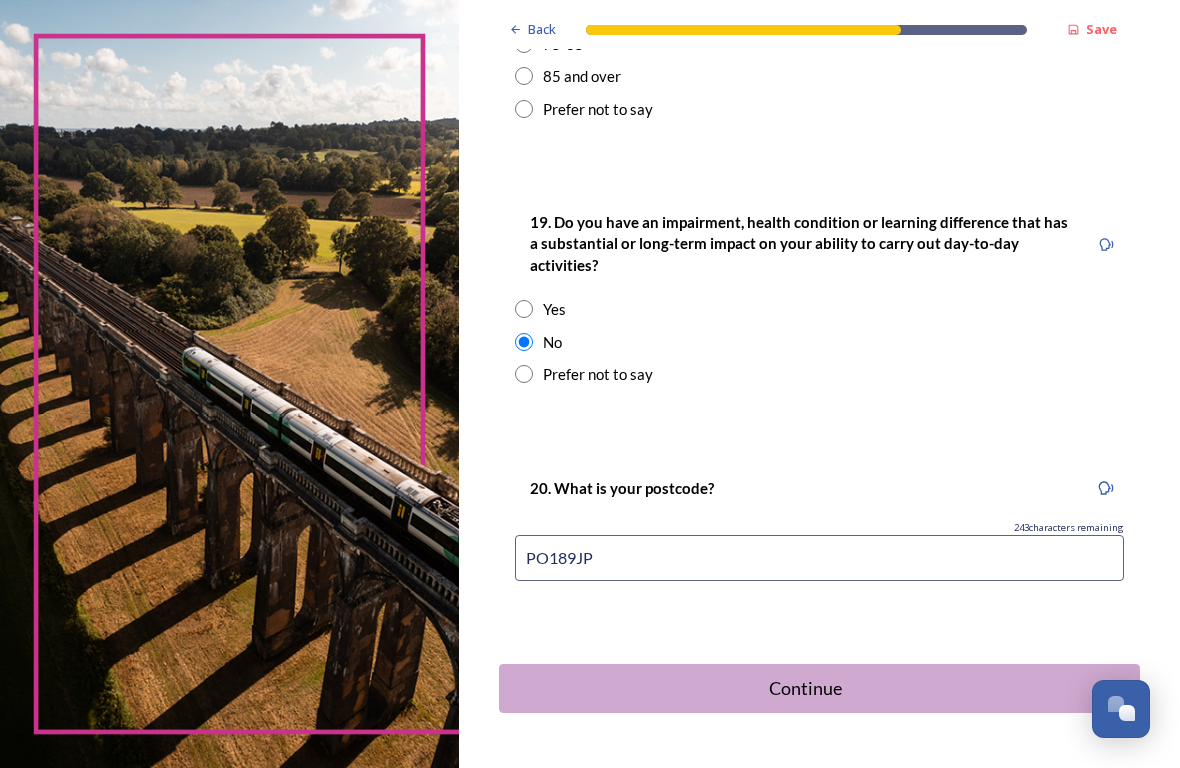 scroll, scrollTop: 0, scrollLeft: 0, axis: both 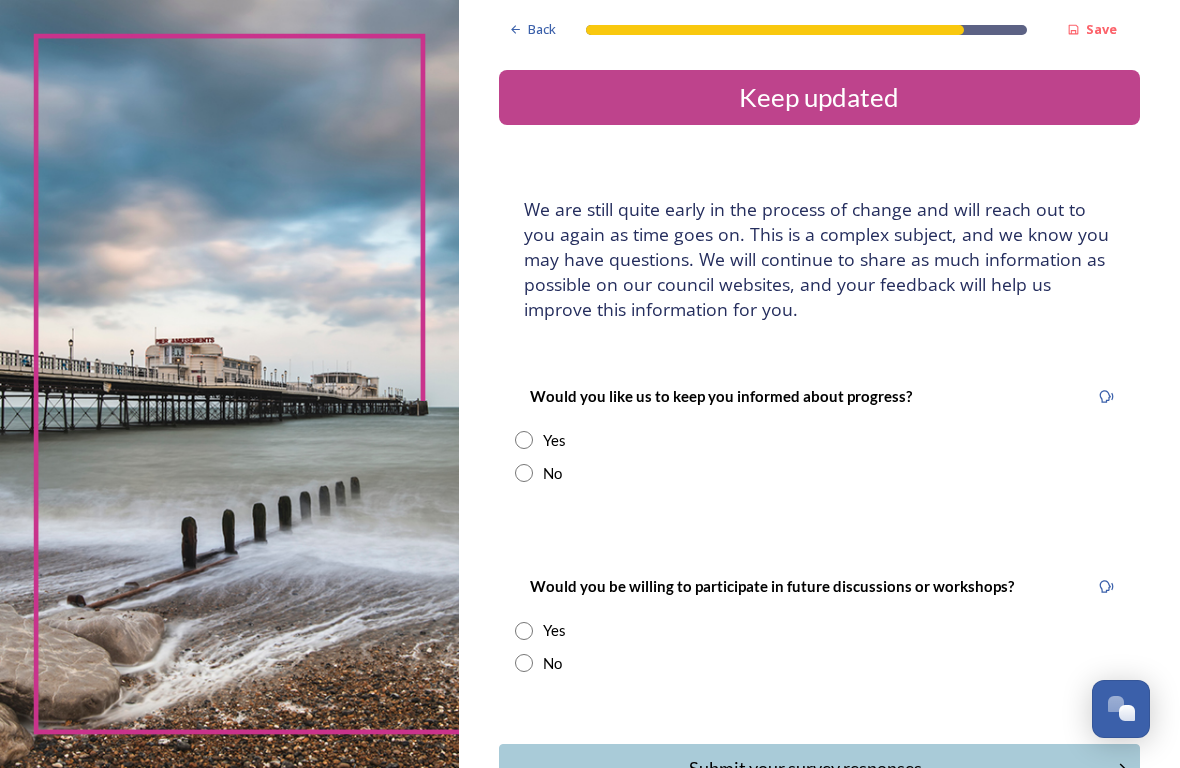 click at bounding box center (524, 440) 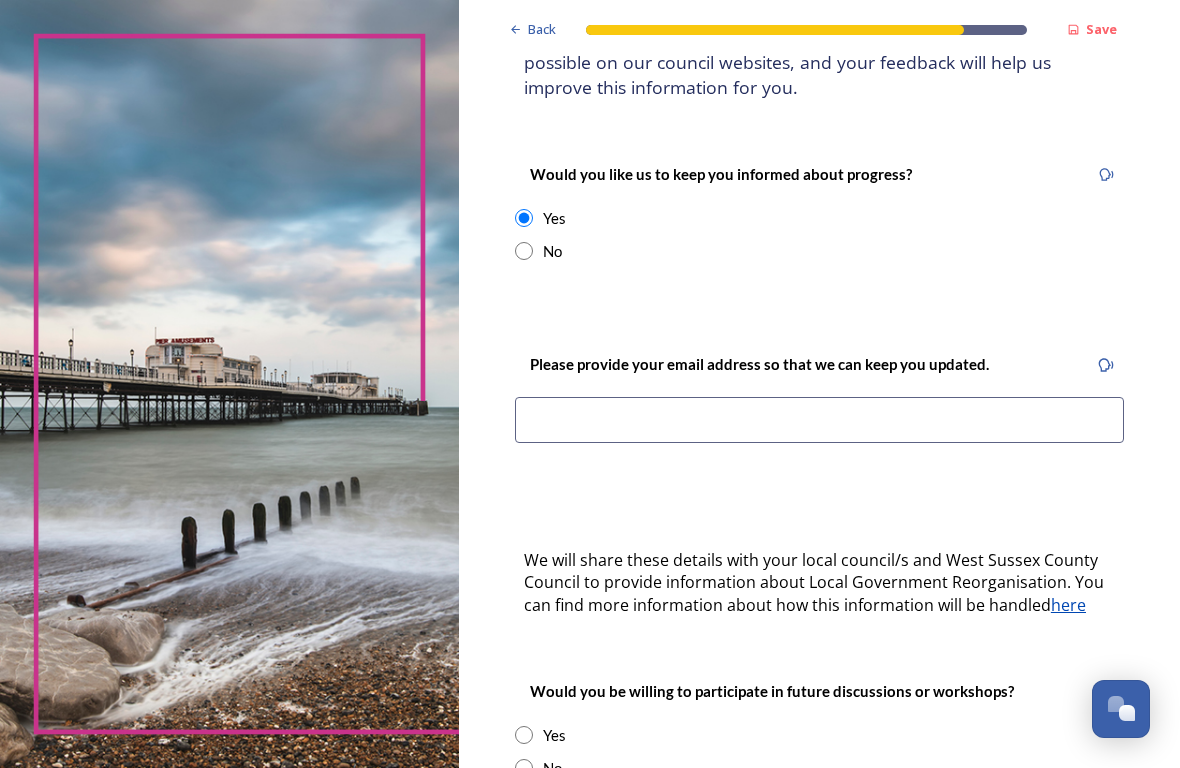 scroll, scrollTop: 222, scrollLeft: 0, axis: vertical 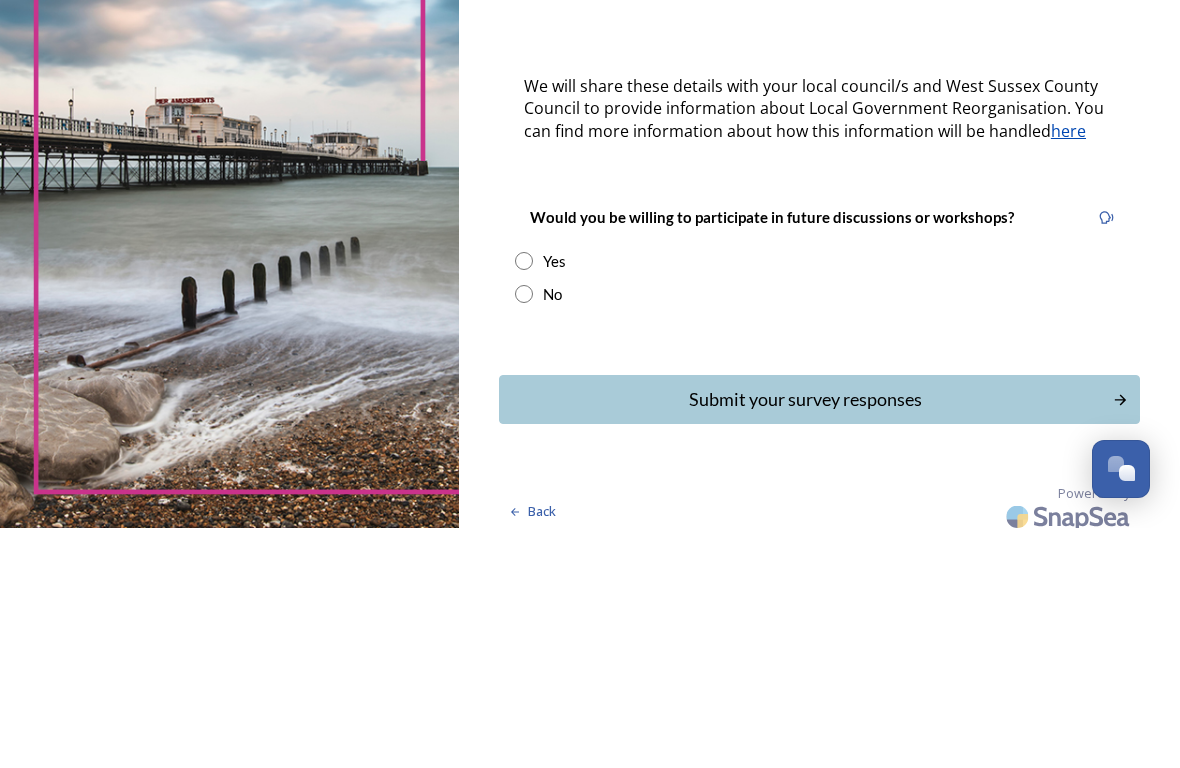 type on "S.bullen54@ [DOMAIN_NAME]" 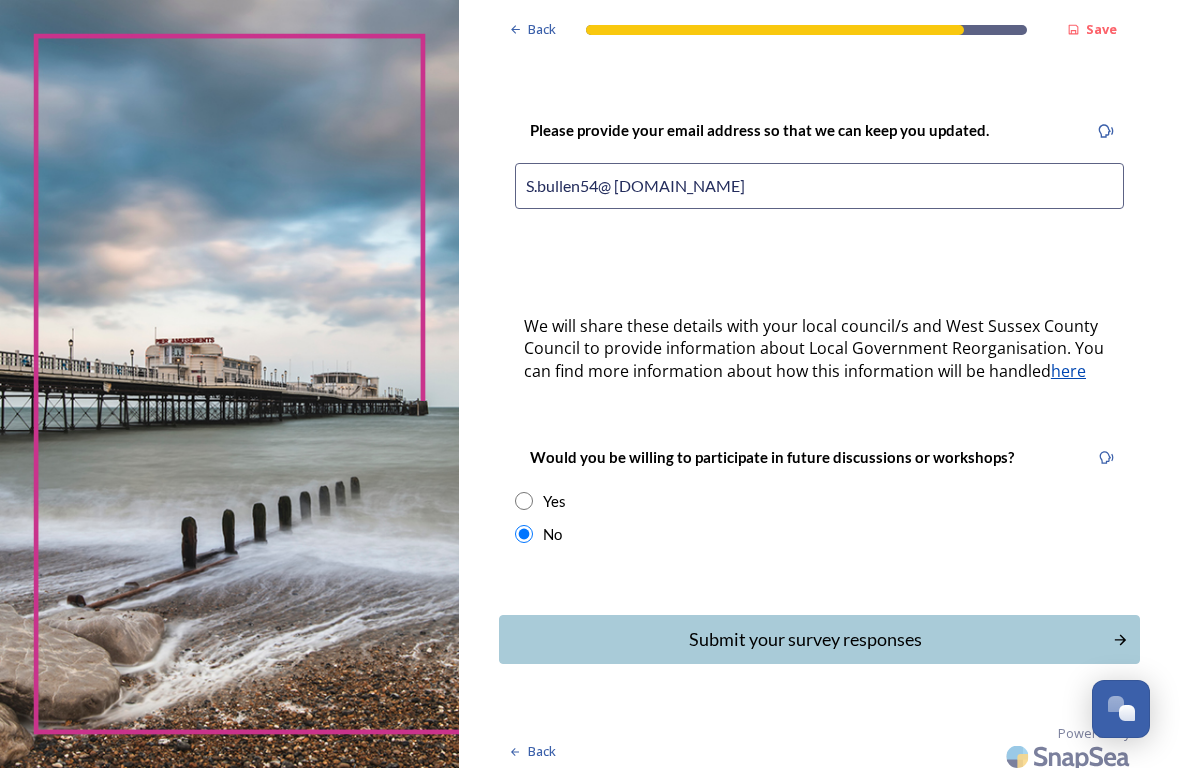 click on "Submit your survey responses" at bounding box center (806, 639) 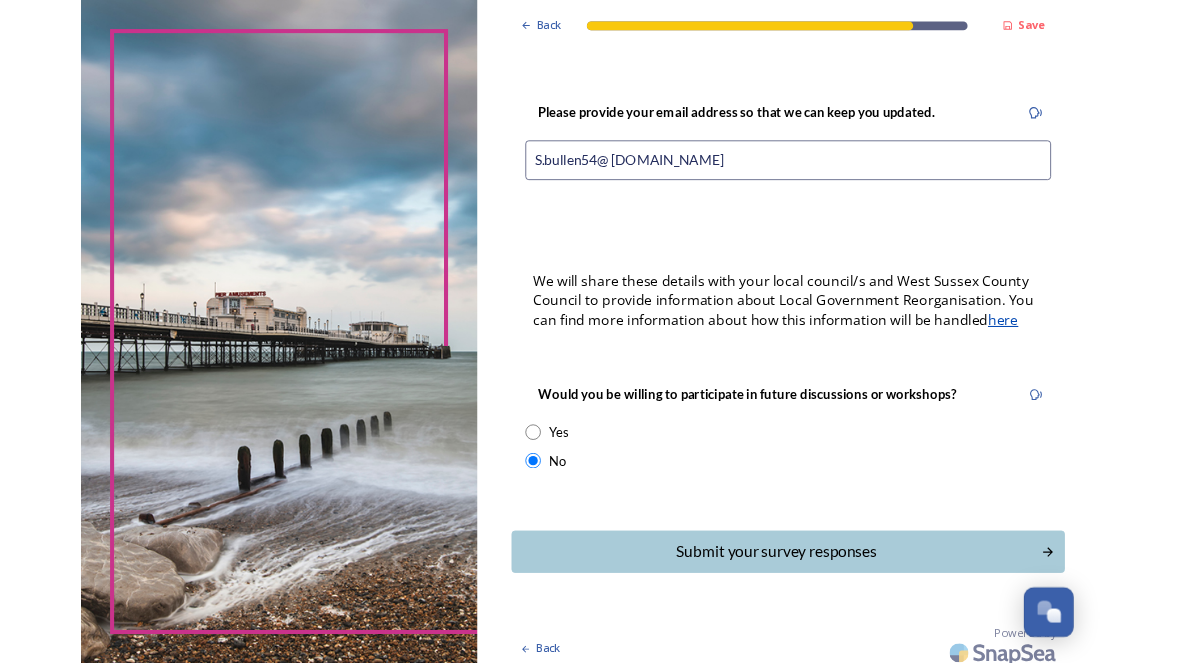 scroll, scrollTop: 0, scrollLeft: 0, axis: both 